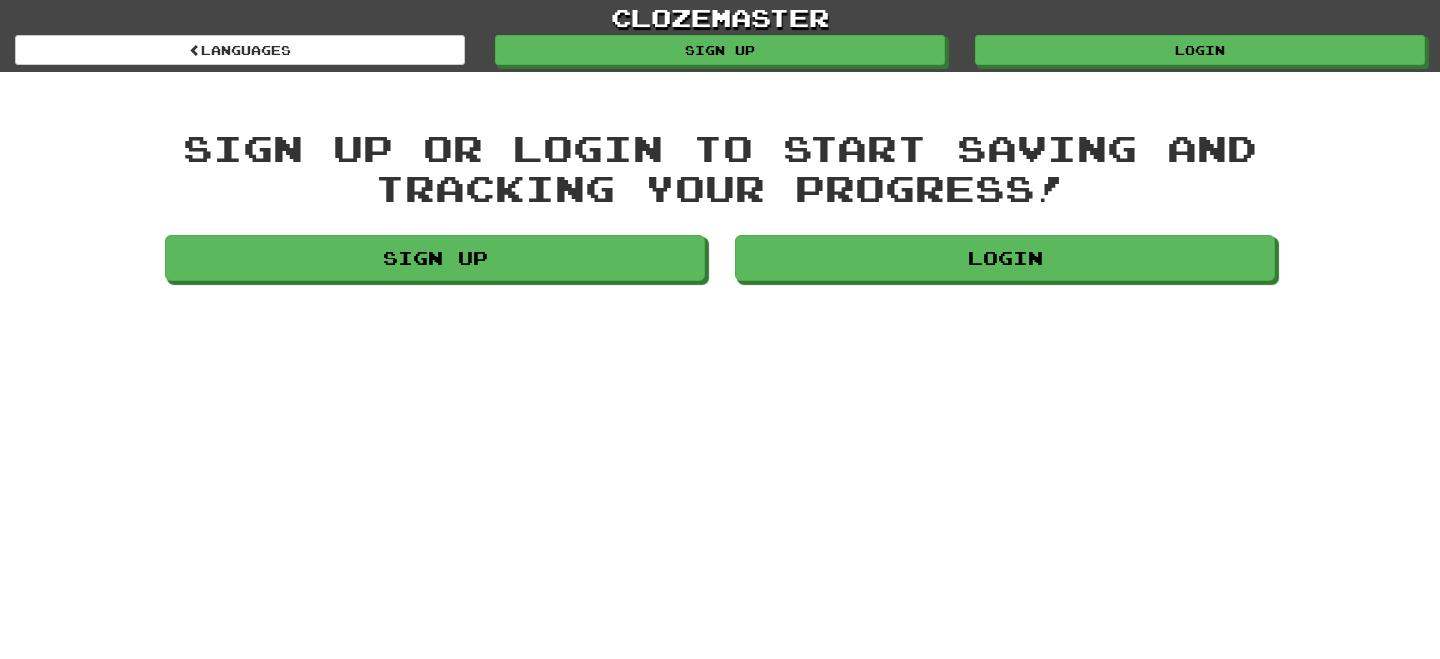 scroll, scrollTop: 0, scrollLeft: 0, axis: both 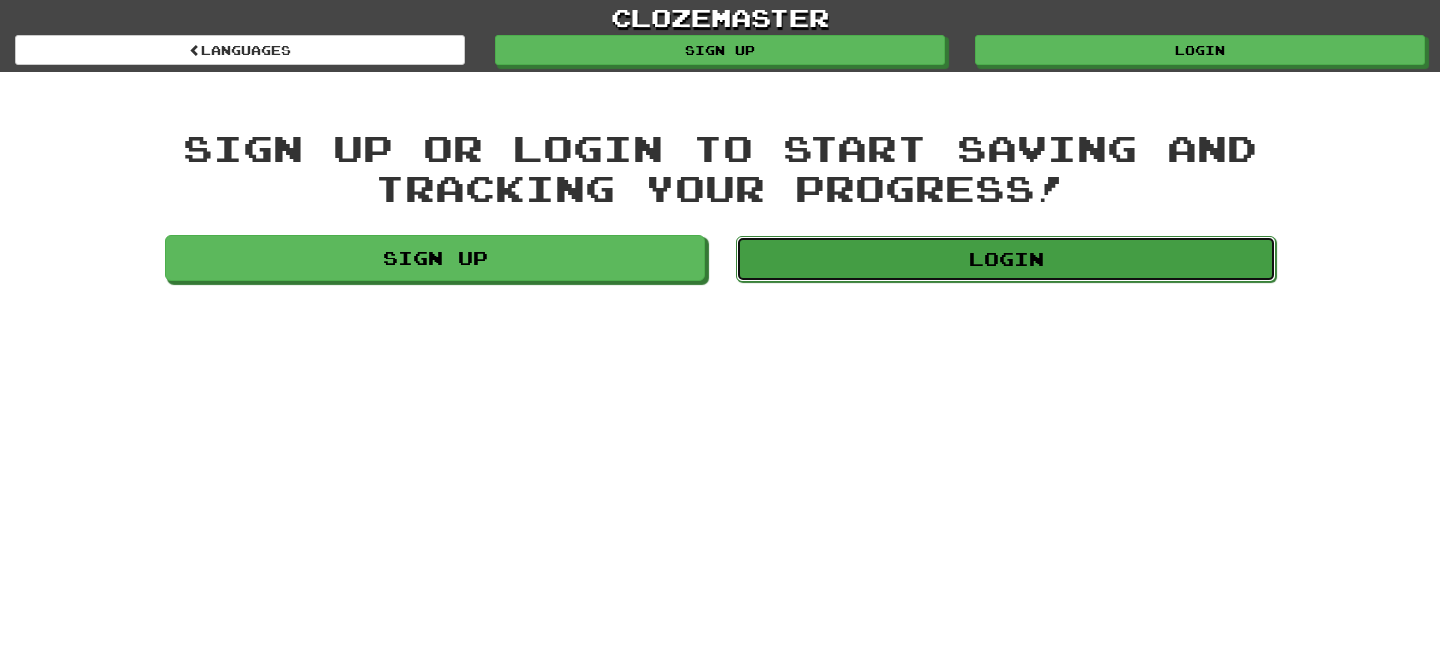 click on "Login" at bounding box center [1006, 259] 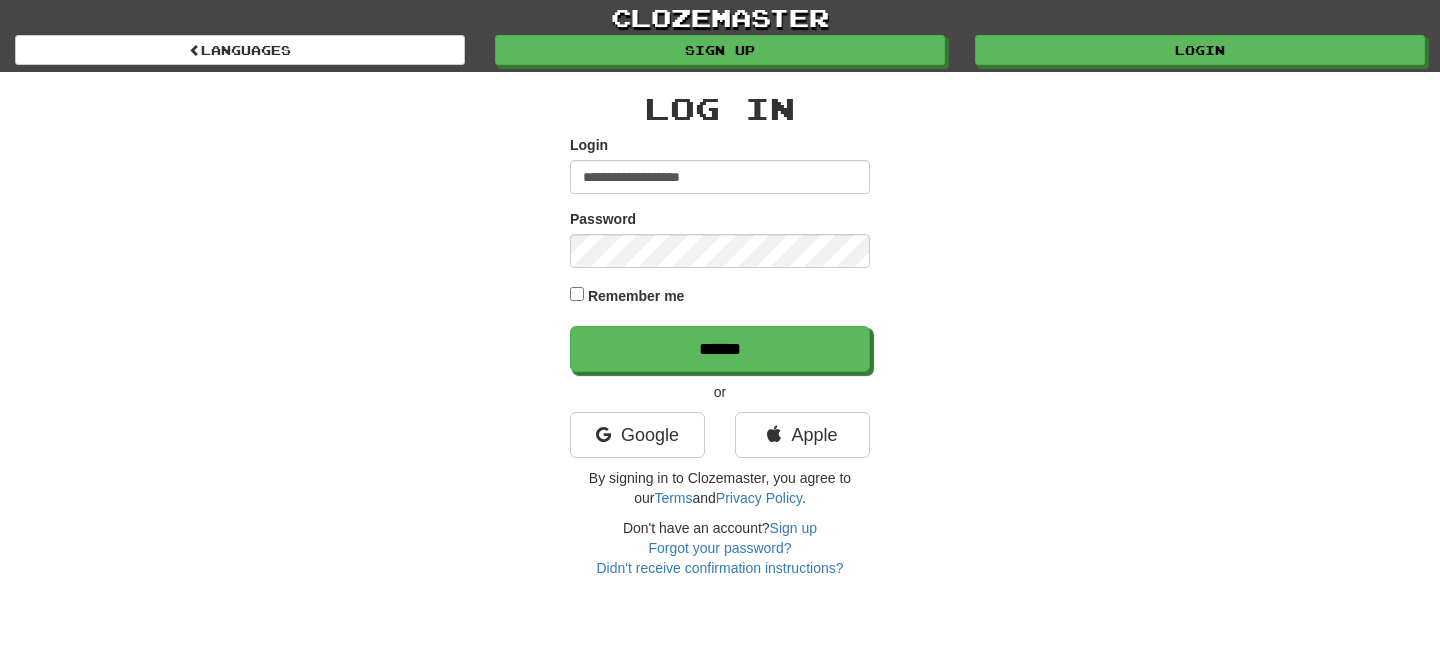 scroll, scrollTop: 0, scrollLeft: 0, axis: both 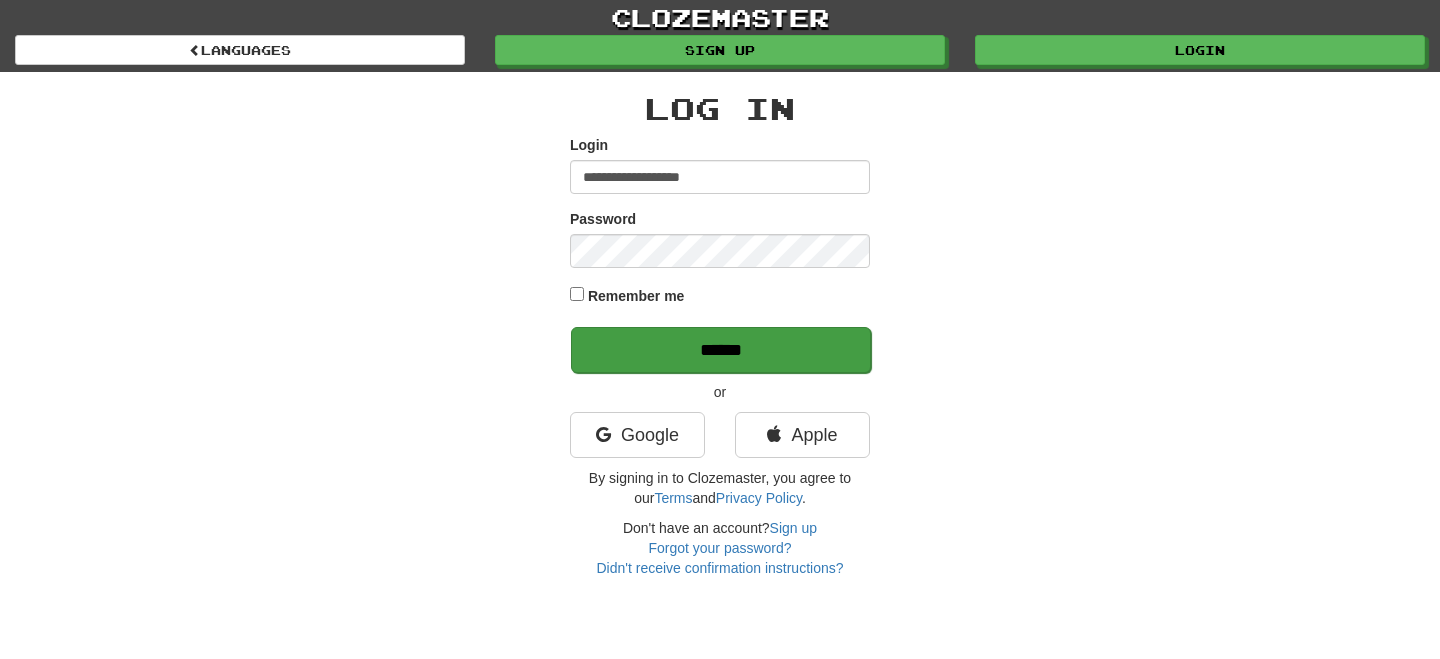 type on "**********" 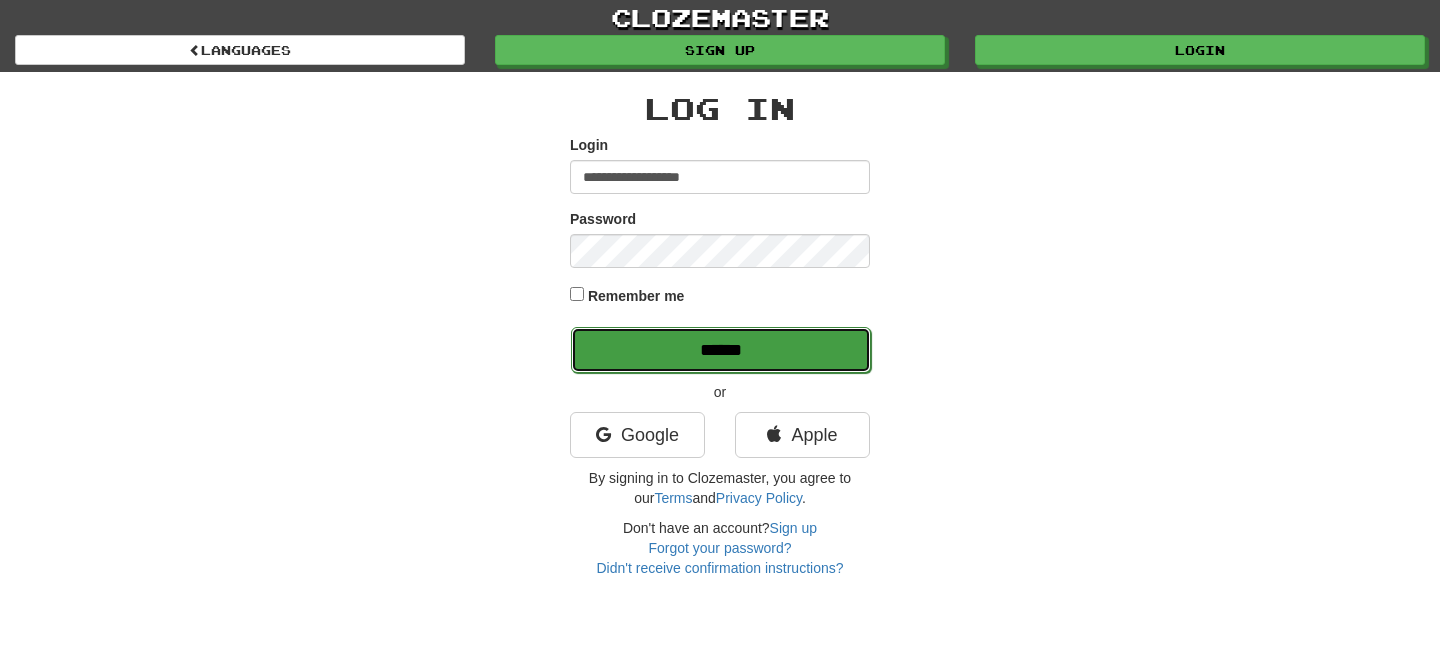 click on "******" at bounding box center [721, 350] 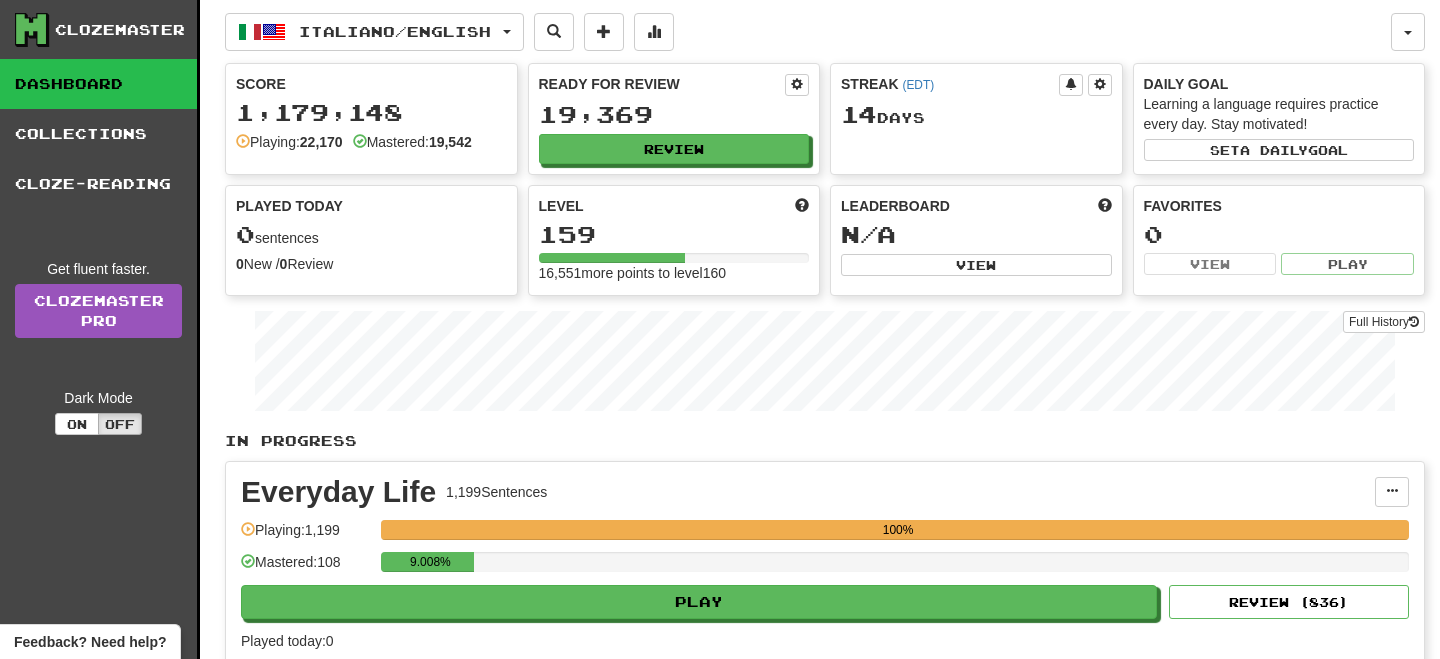 scroll, scrollTop: 0, scrollLeft: 0, axis: both 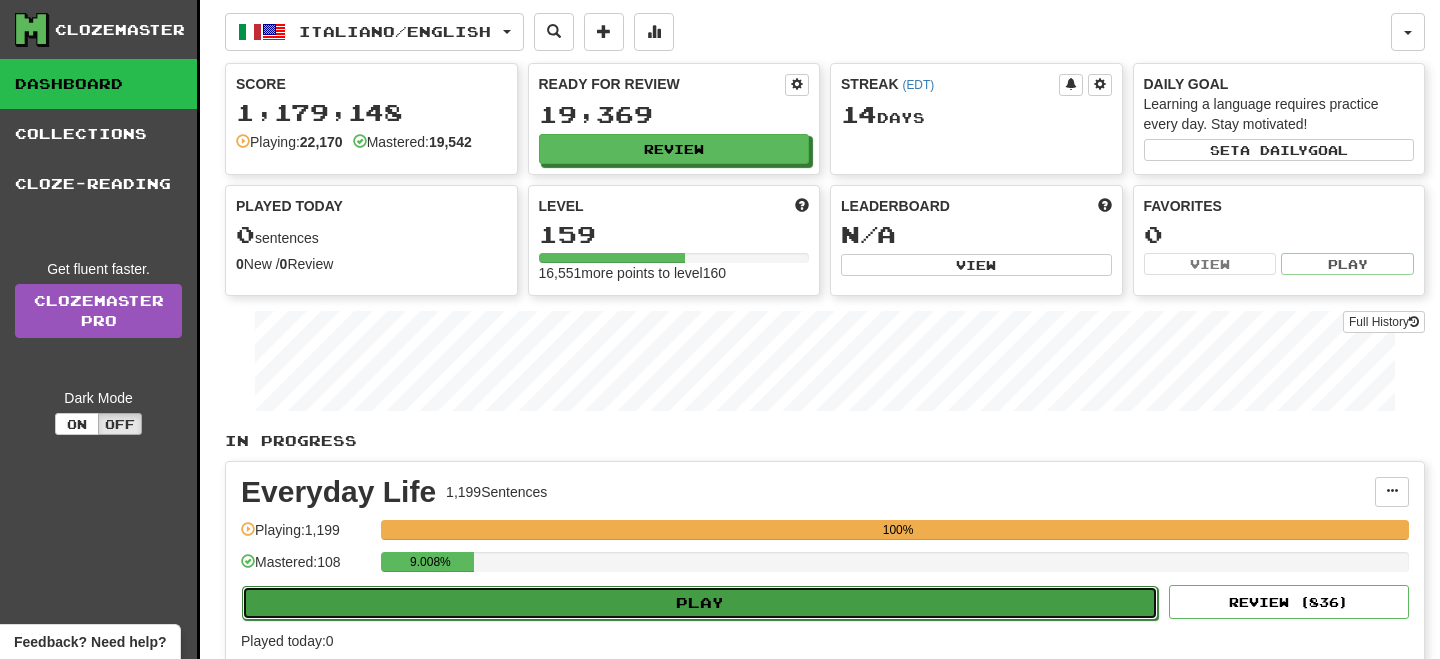 click on "Play" at bounding box center (700, 603) 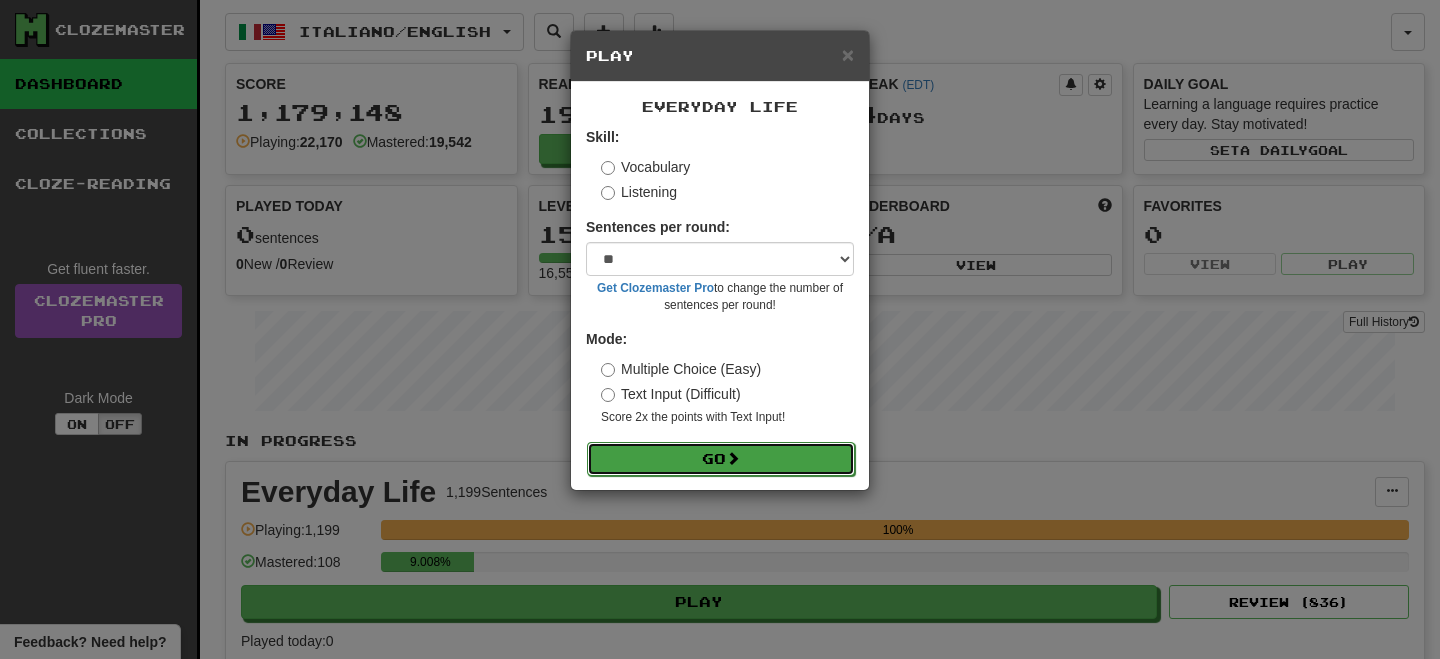 click on "Go" at bounding box center [721, 459] 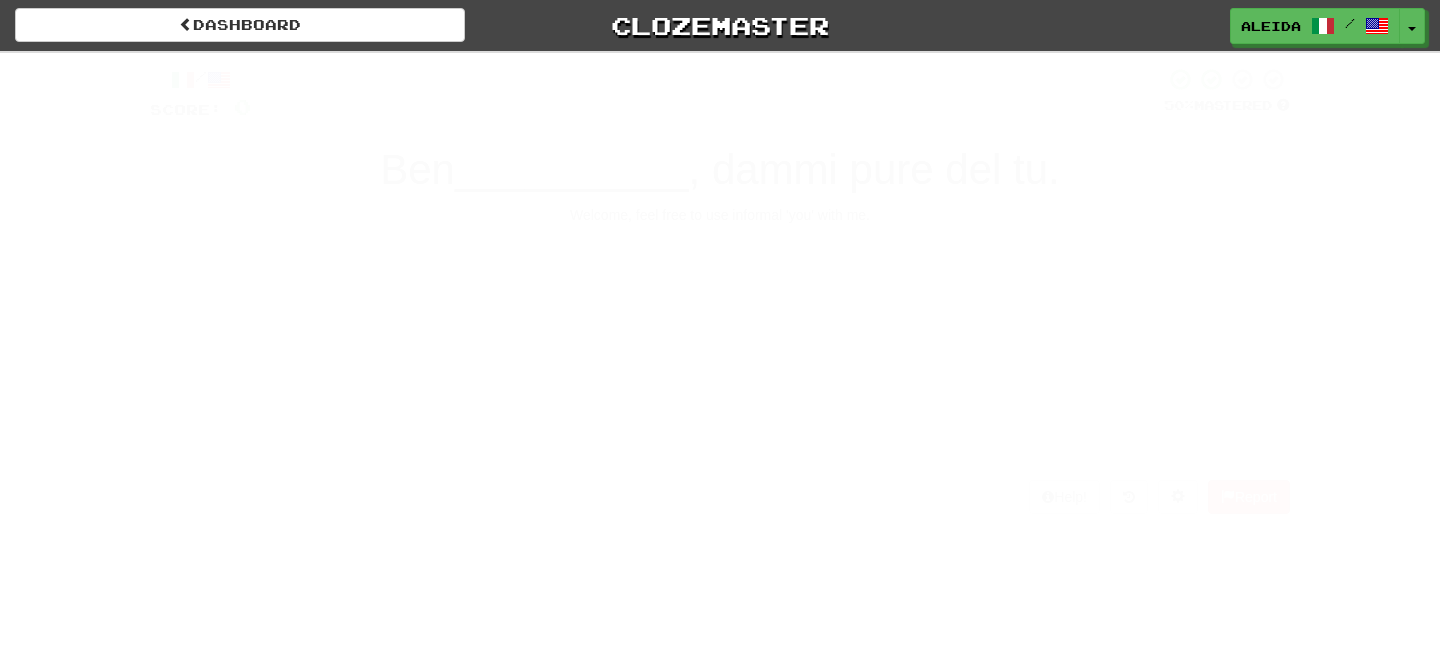 scroll, scrollTop: 0, scrollLeft: 0, axis: both 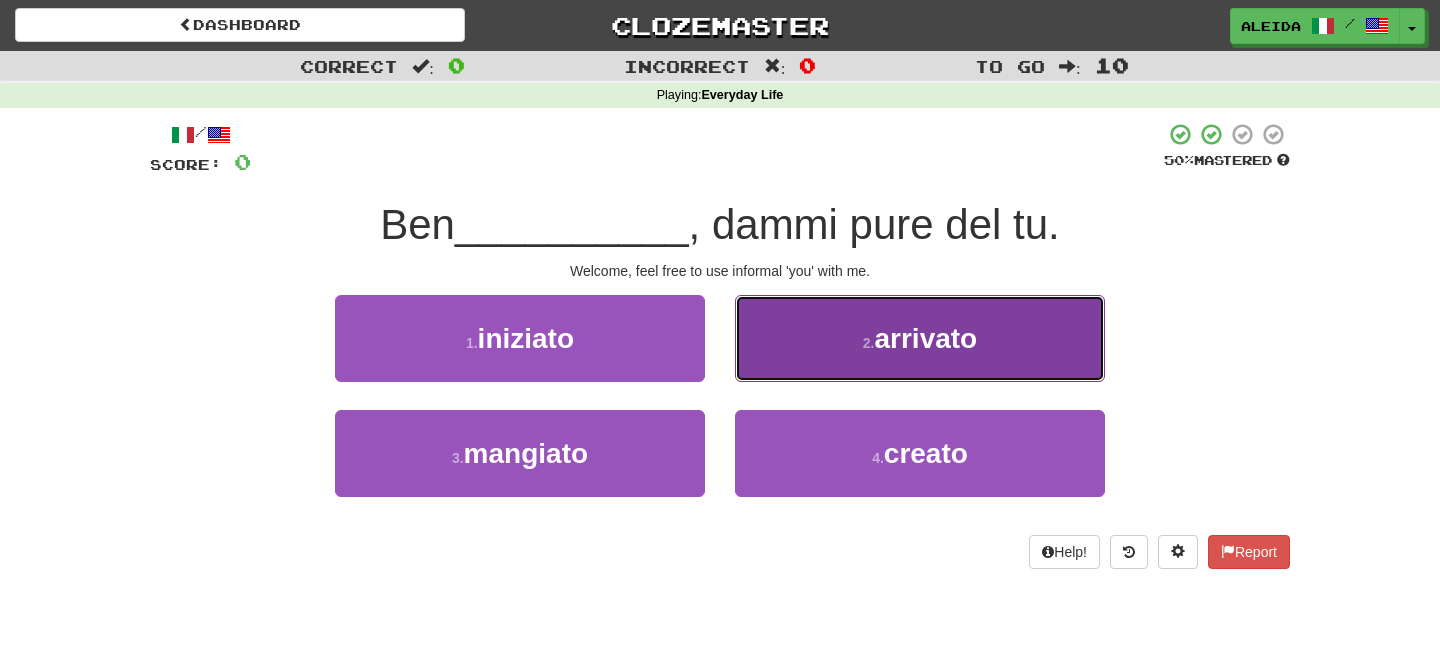 click on "2 .  arrivato" at bounding box center [920, 338] 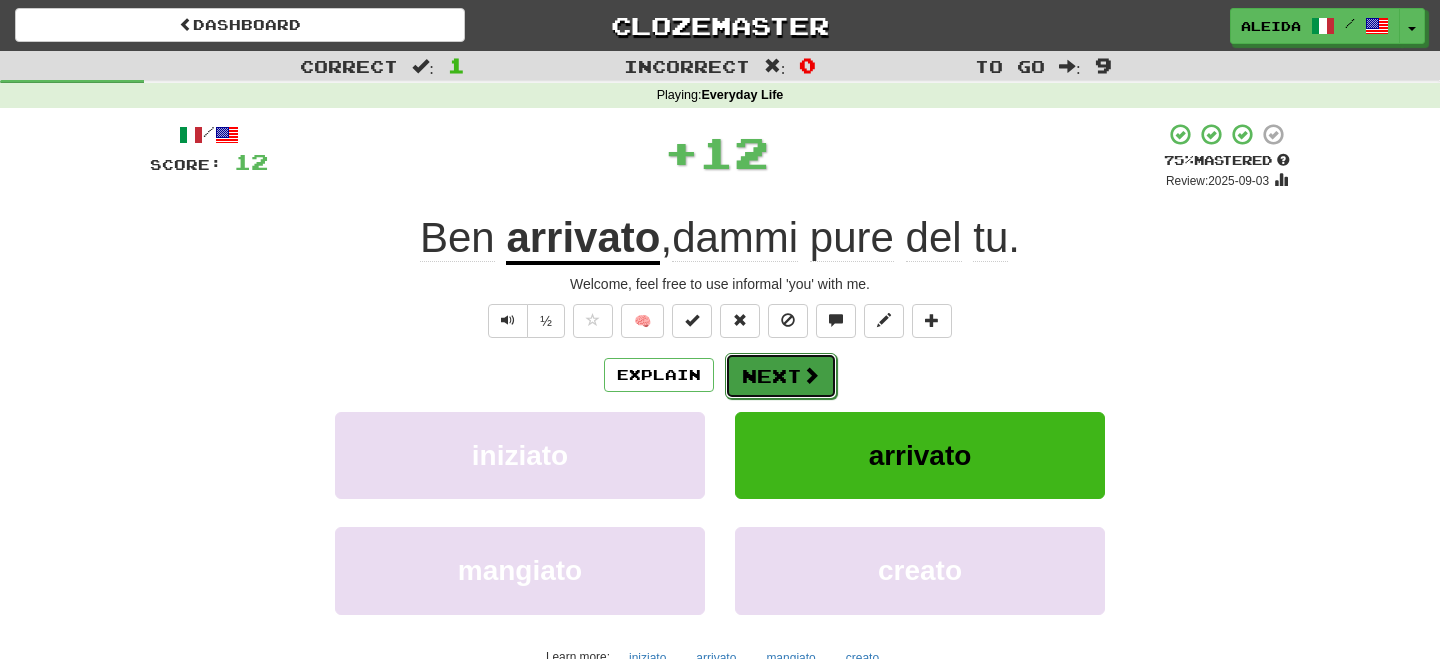 click on "Next" at bounding box center (781, 376) 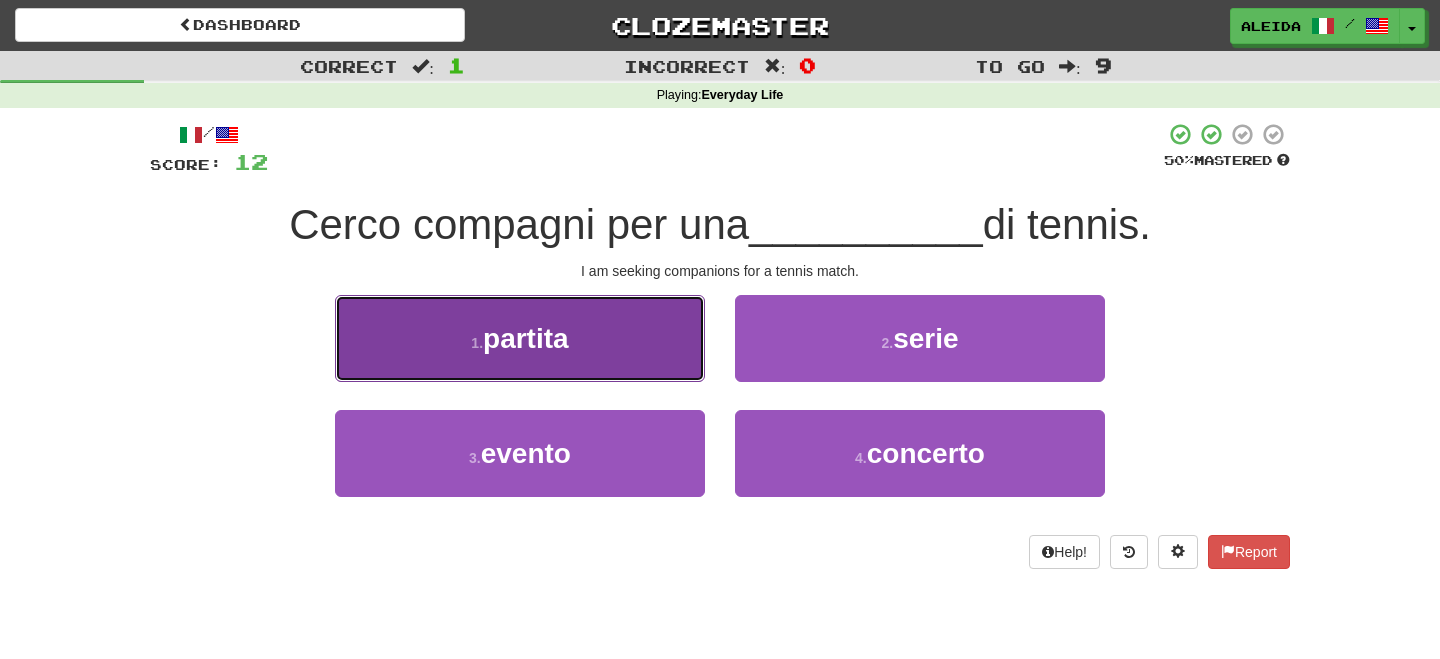 drag, startPoint x: 544, startPoint y: 347, endPoint x: 642, endPoint y: 362, distance: 99.14131 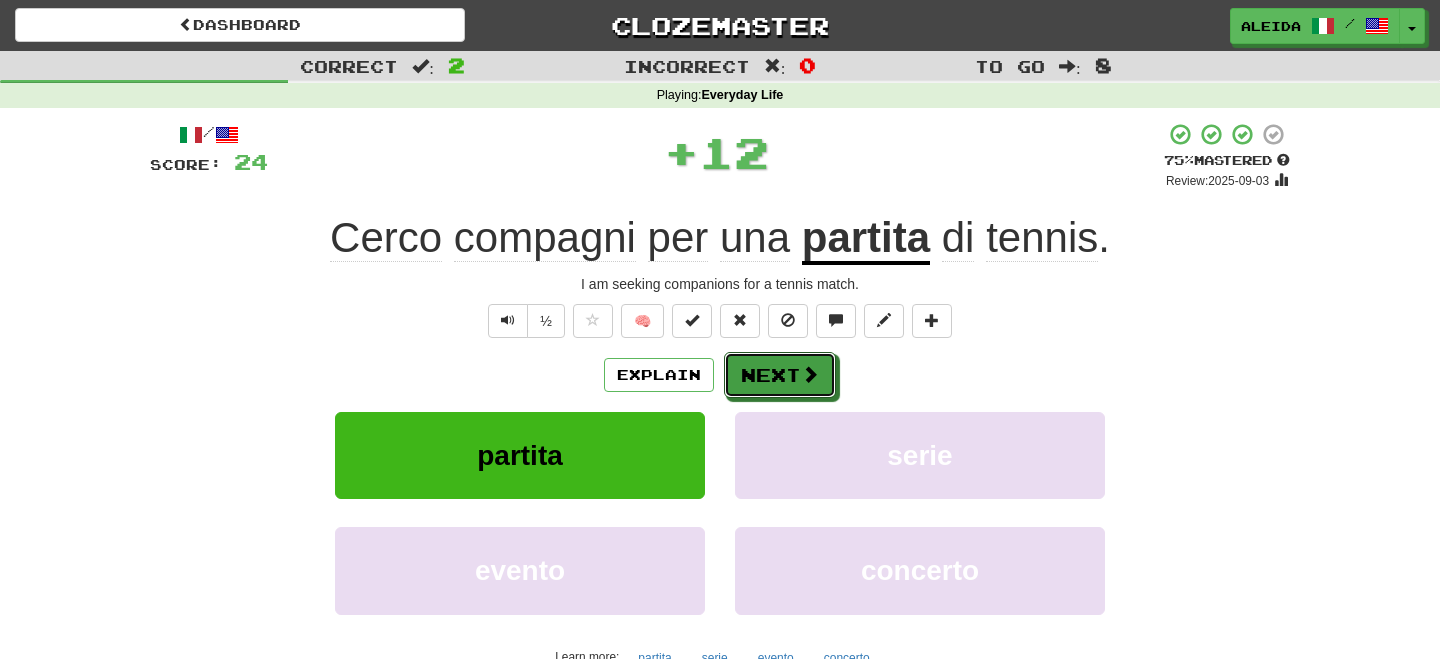 click on "Next" at bounding box center (780, 375) 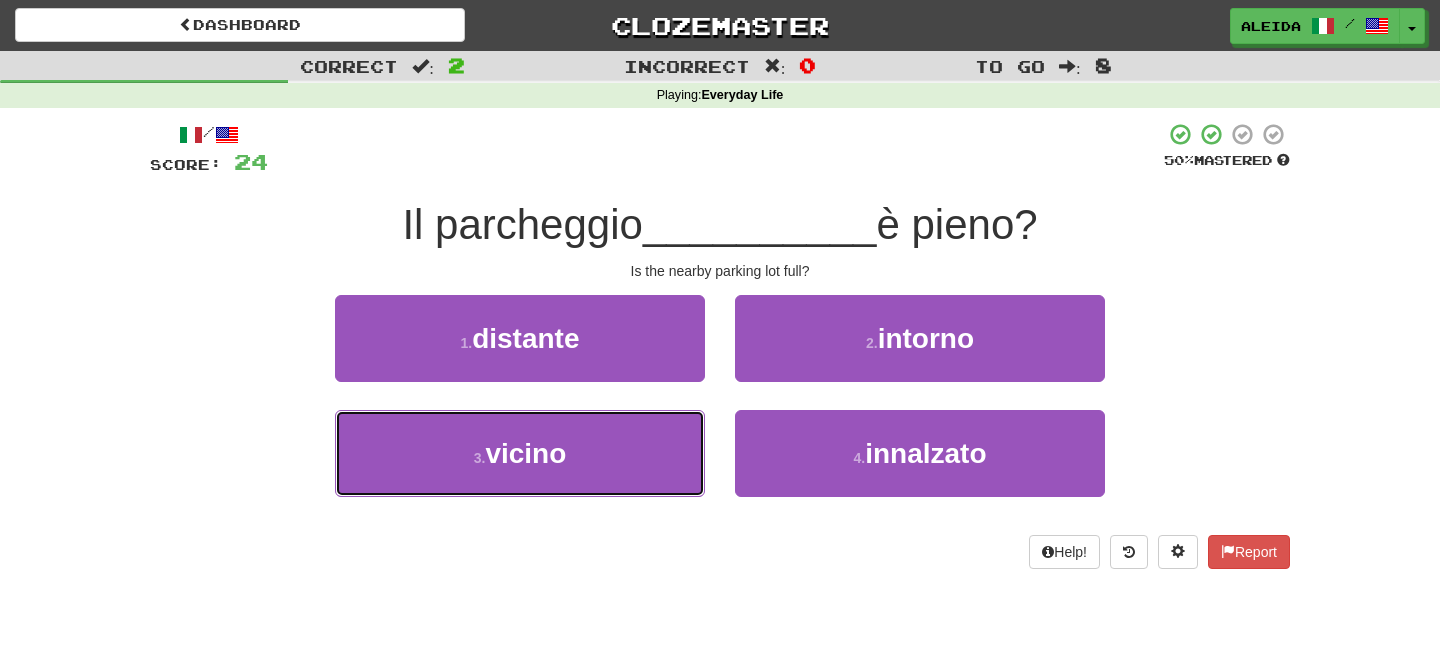 drag, startPoint x: 575, startPoint y: 461, endPoint x: 674, endPoint y: 405, distance: 113.74094 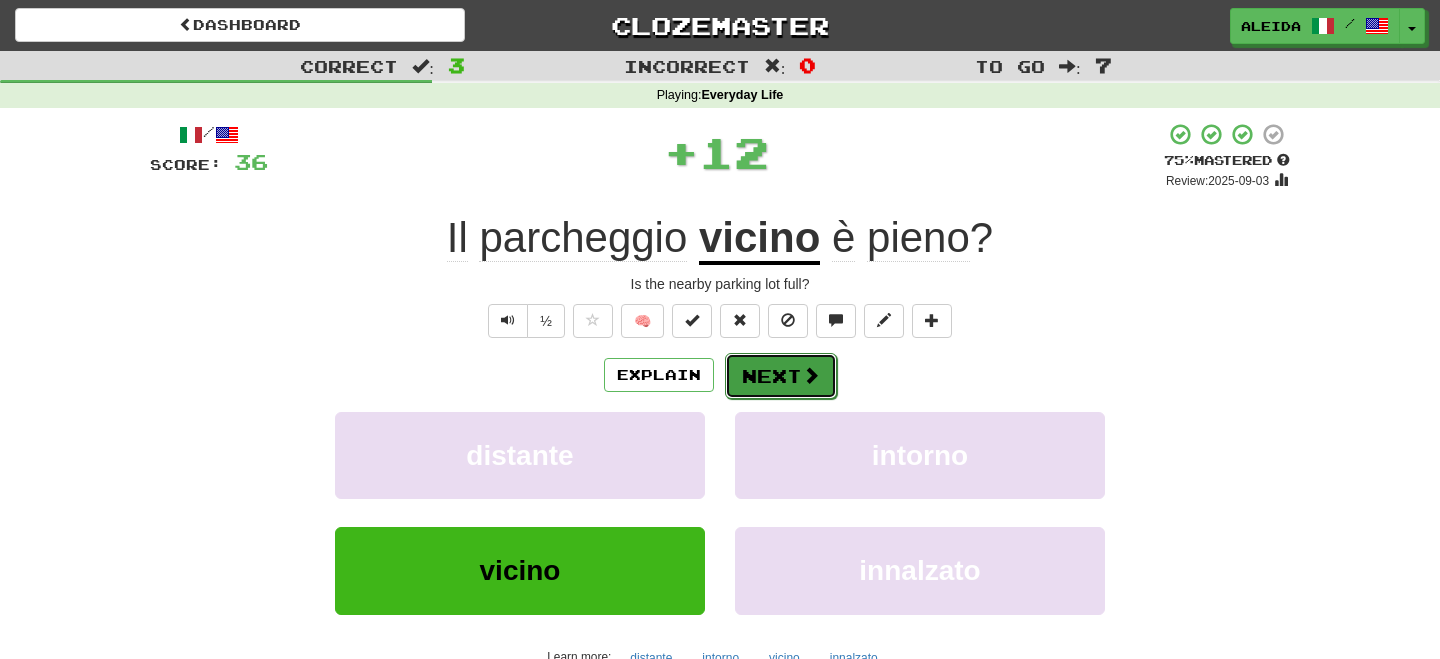 click on "Next" at bounding box center (781, 376) 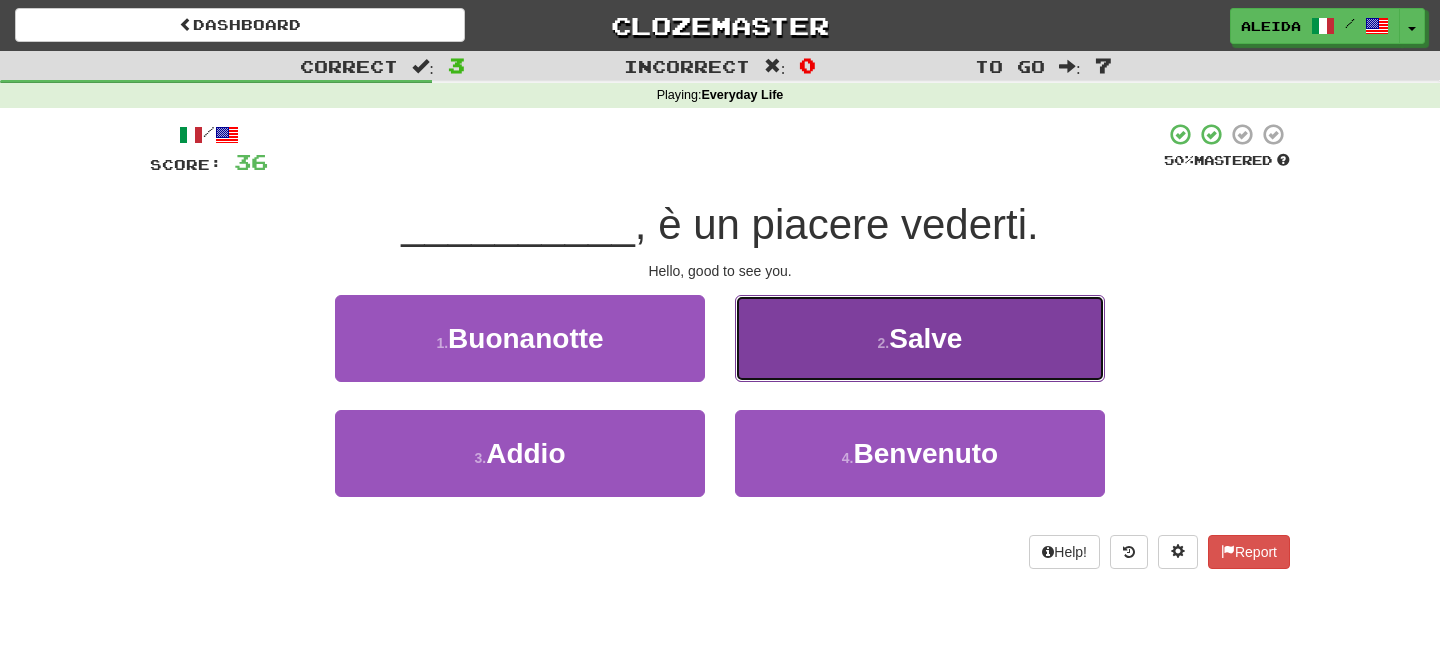 click on "2 .  Salve" at bounding box center [920, 338] 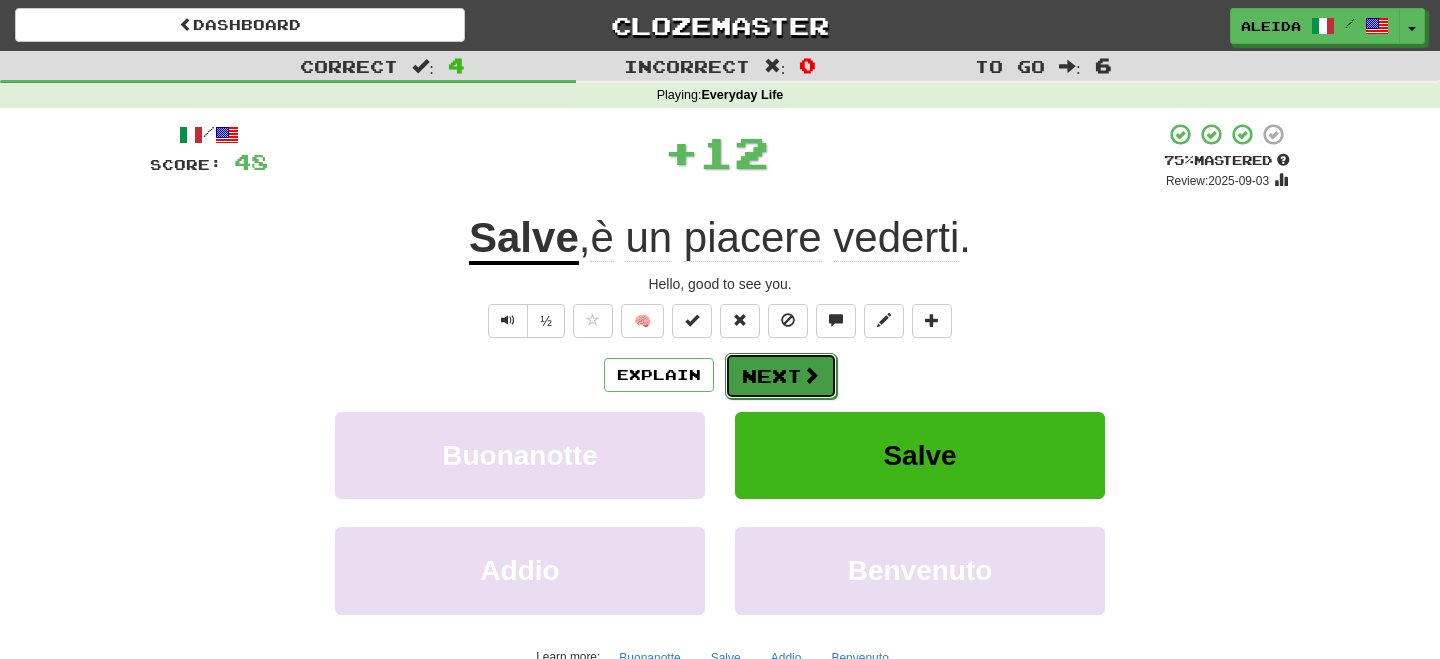 click on "Next" at bounding box center [781, 376] 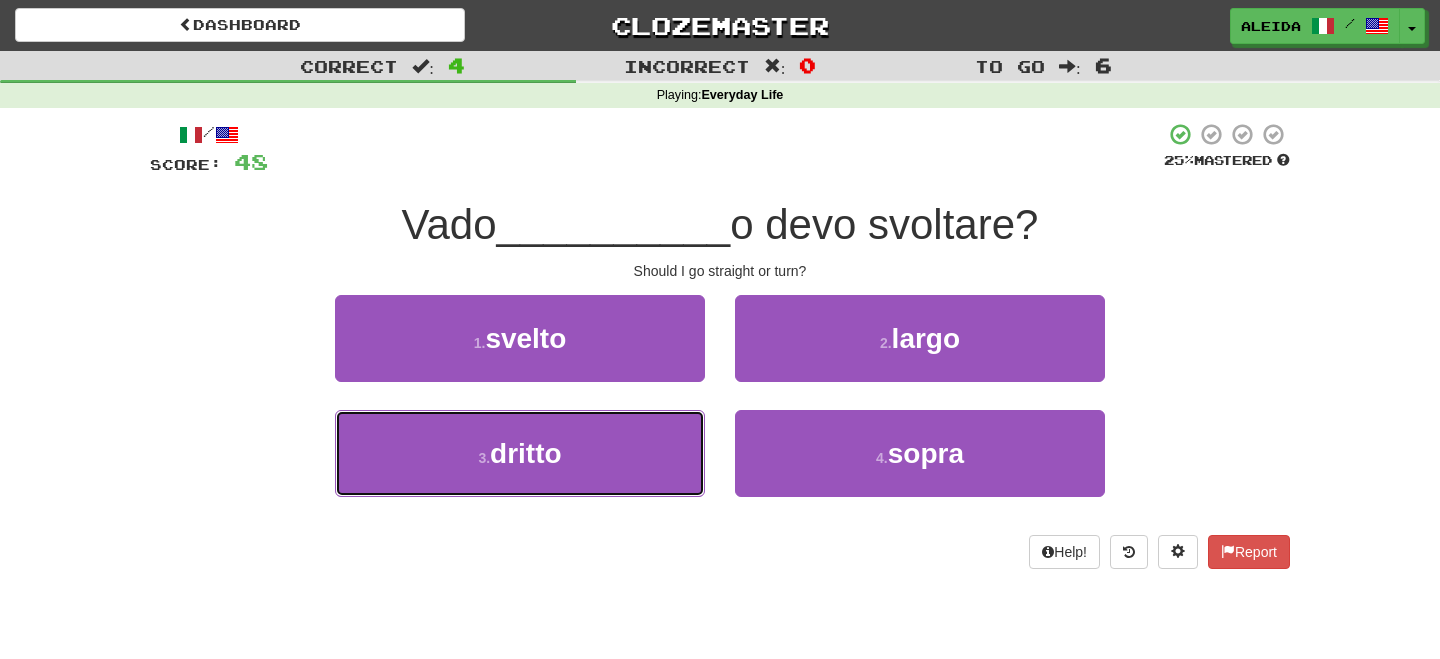 drag, startPoint x: 578, startPoint y: 458, endPoint x: 743, endPoint y: 400, distance: 174.89711 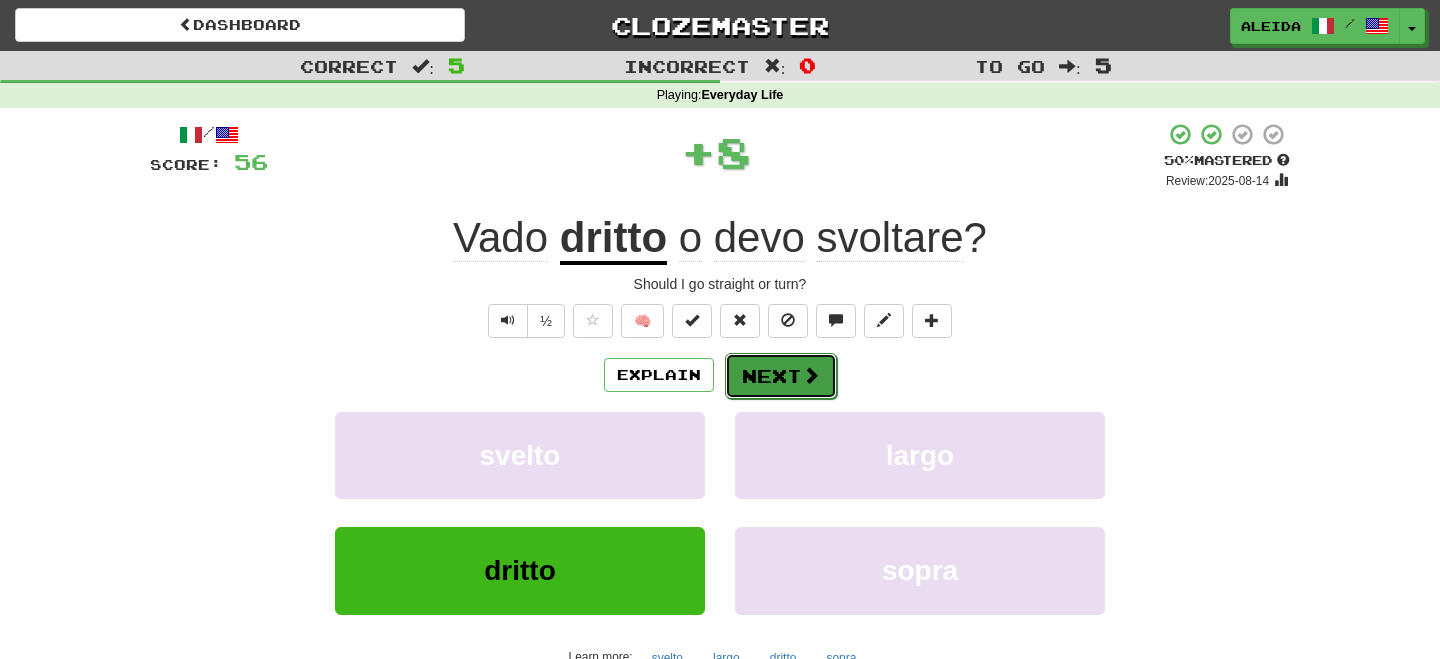 click on "Next" at bounding box center (781, 376) 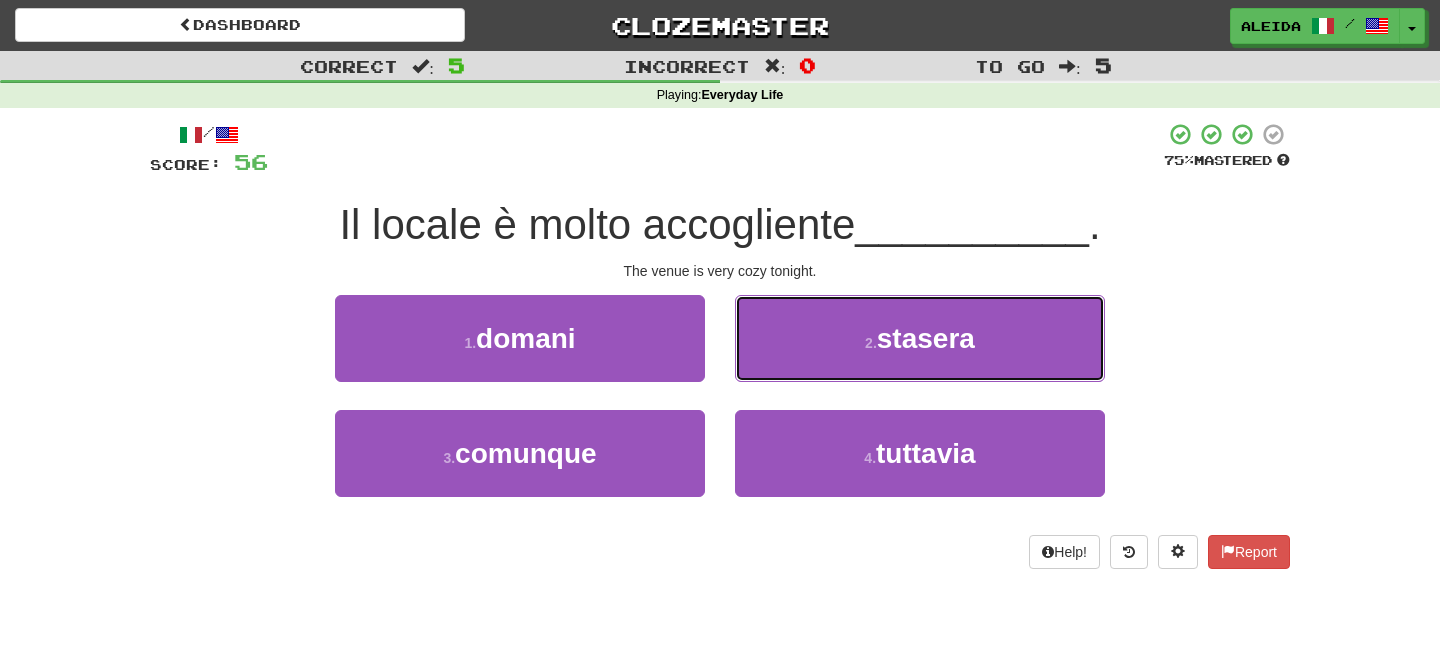 click on "2 .  stasera" at bounding box center [920, 338] 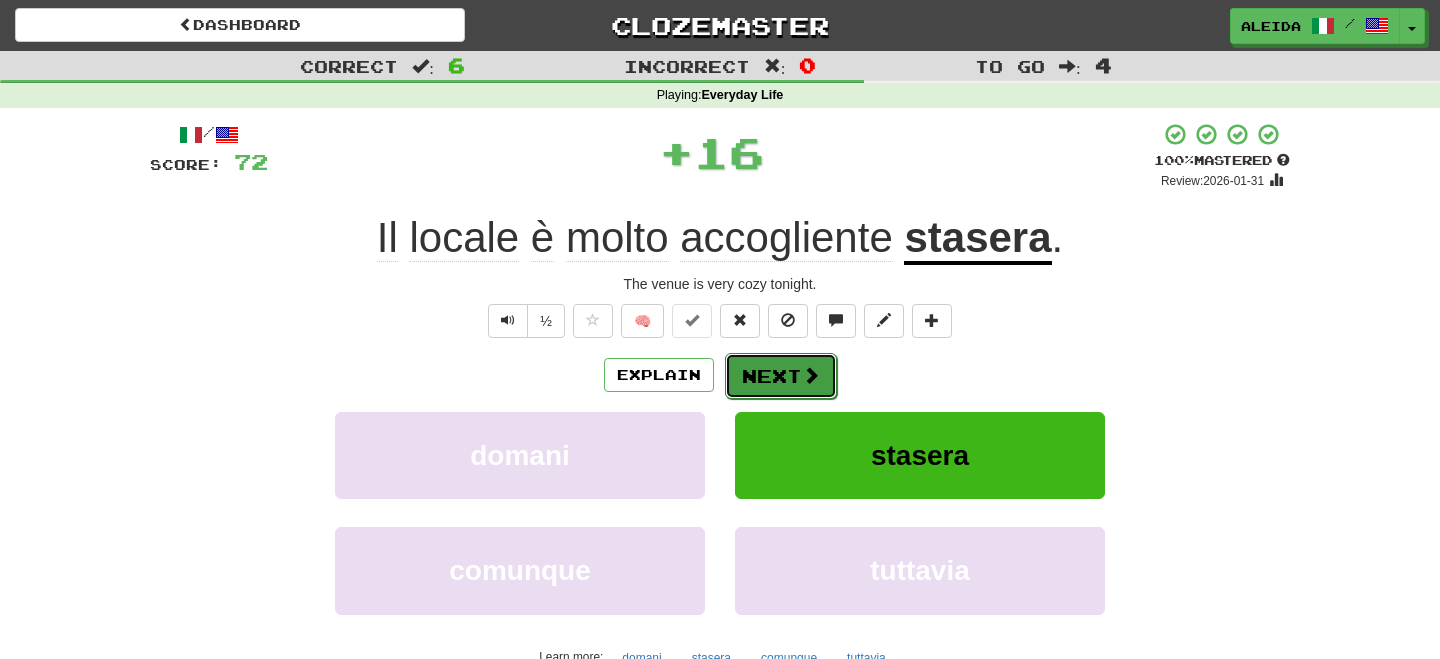 click on "Next" at bounding box center [781, 376] 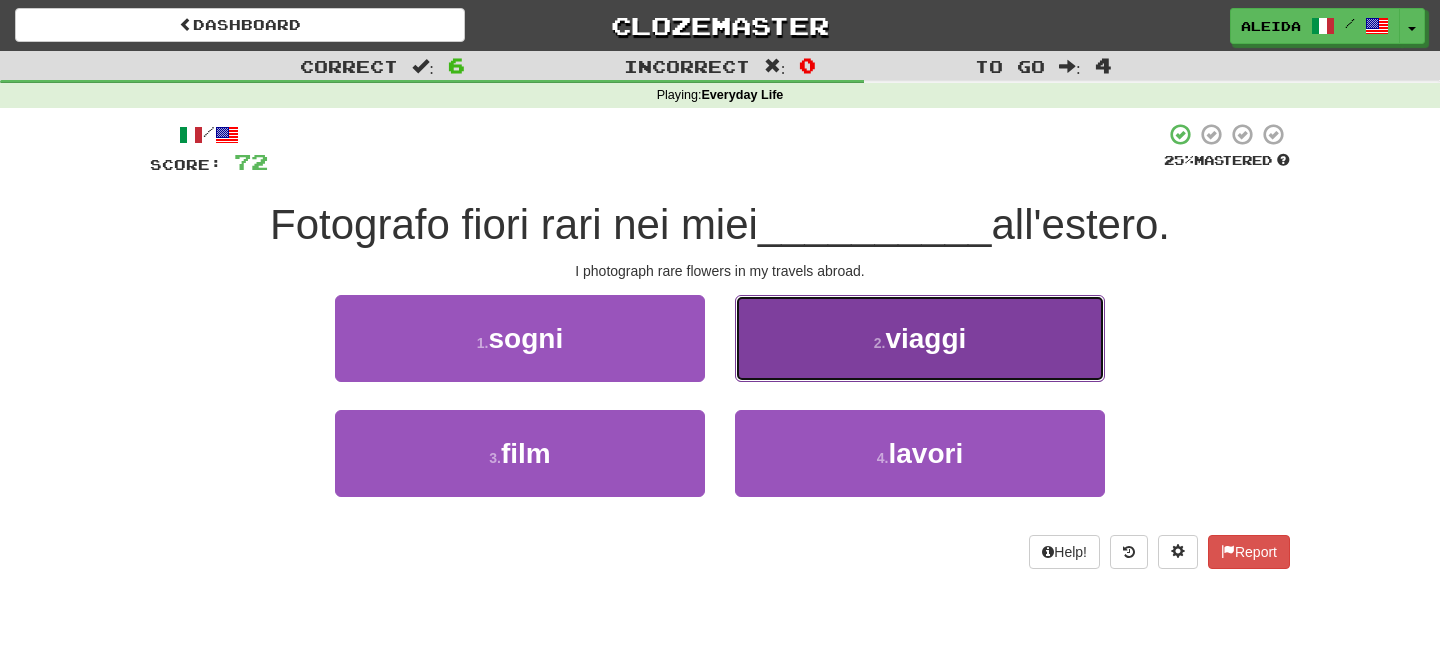 click on "2 .  viaggi" at bounding box center (920, 338) 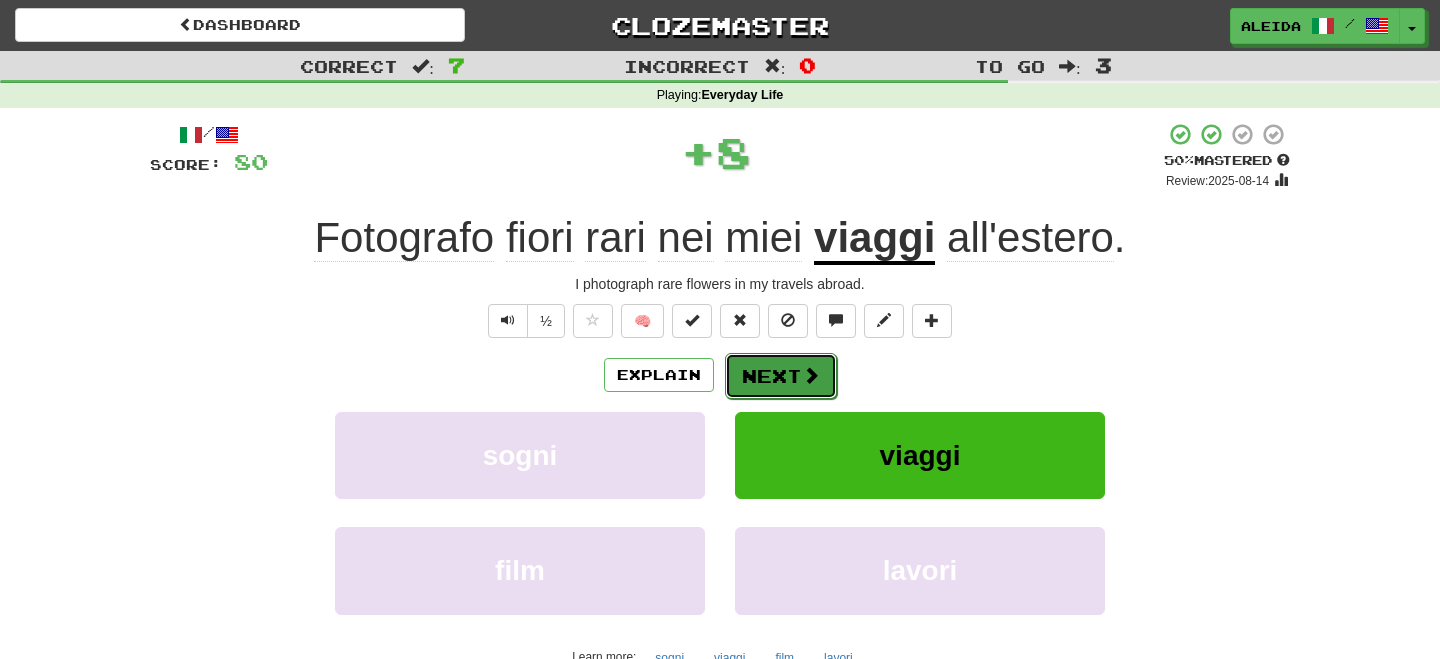 click on "Next" at bounding box center (781, 376) 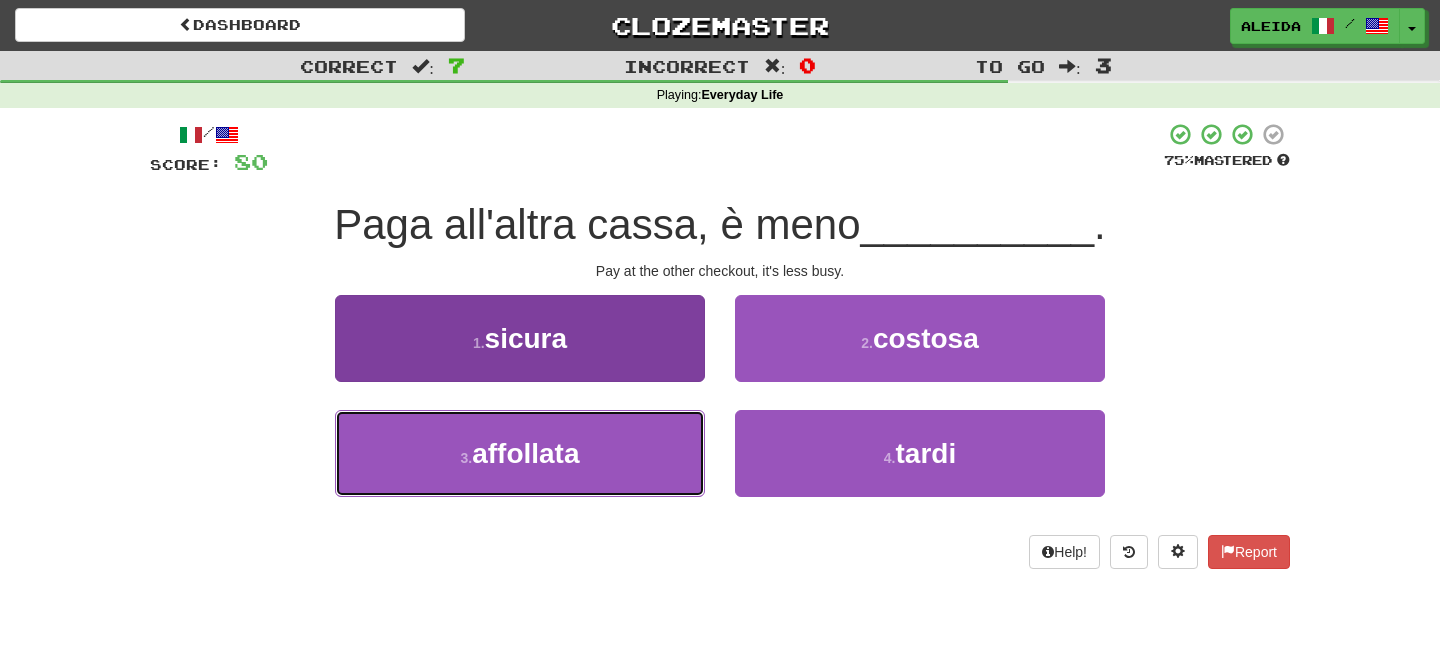 drag, startPoint x: 522, startPoint y: 473, endPoint x: 618, endPoint y: 424, distance: 107.78219 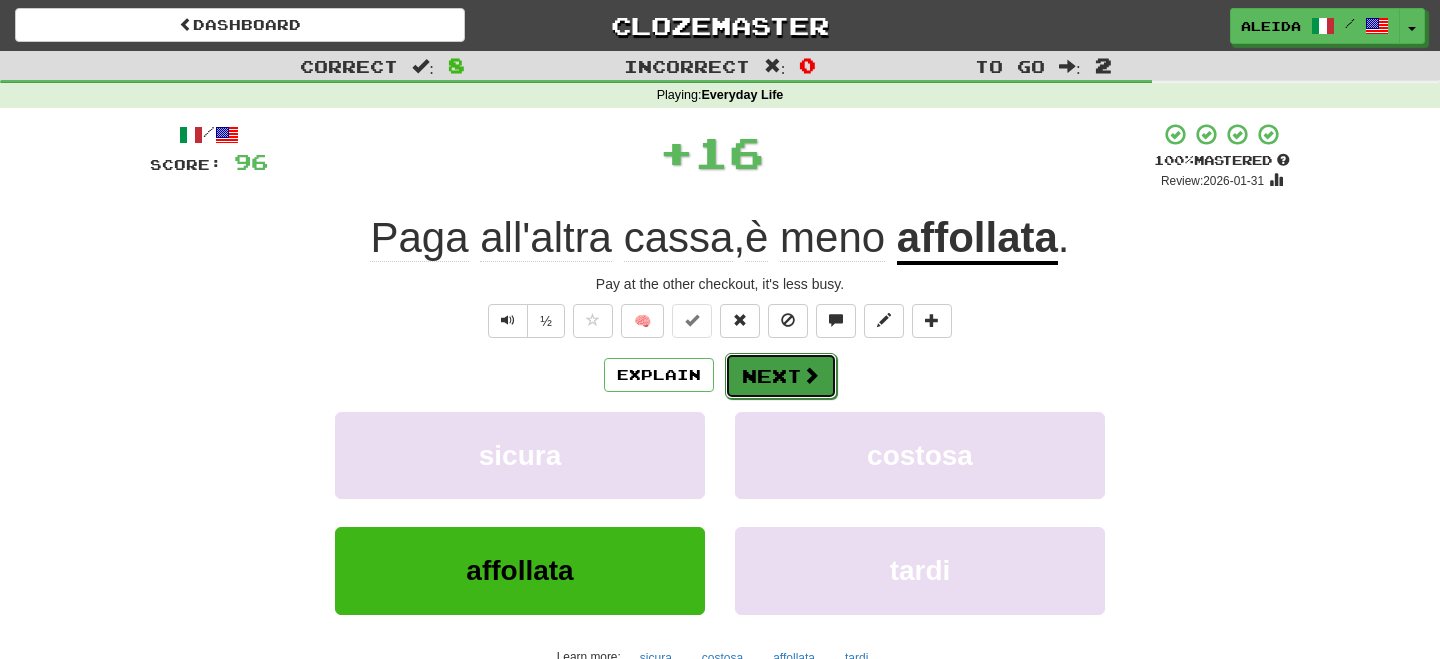 click on "Next" at bounding box center [781, 376] 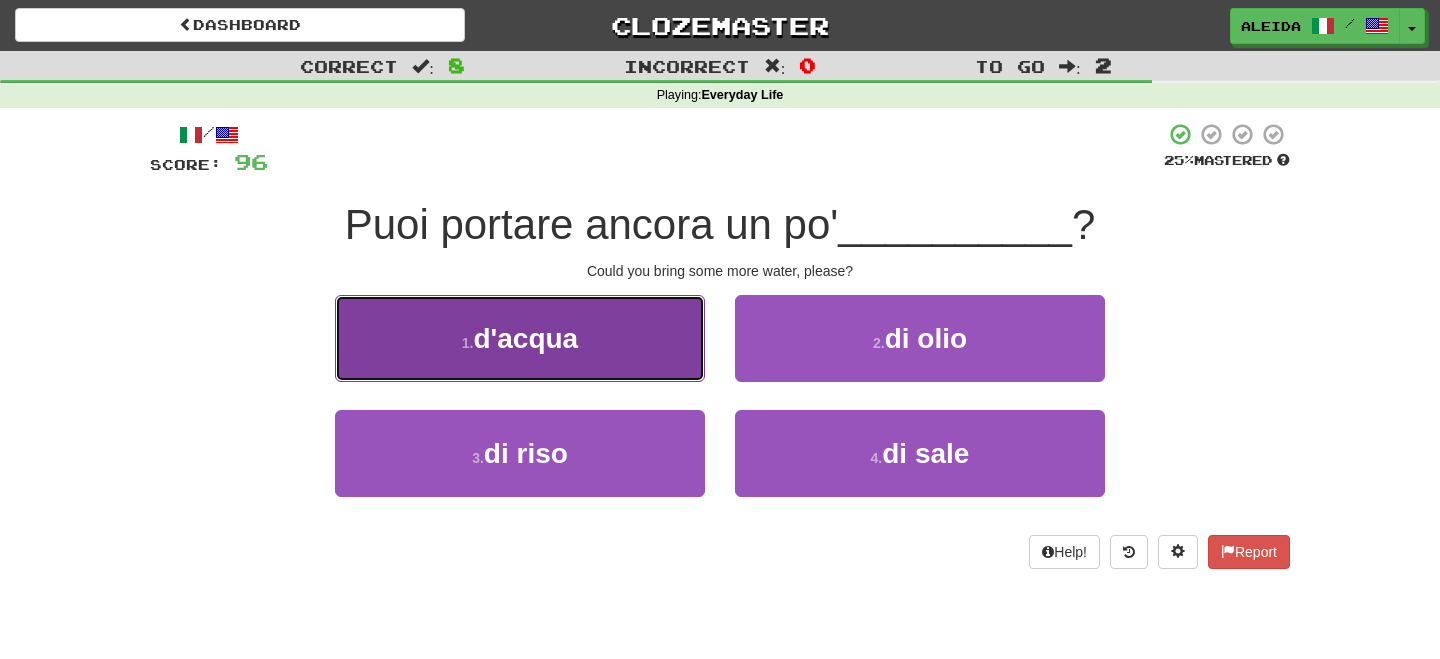 click on "1 .  d'acqua" at bounding box center [520, 338] 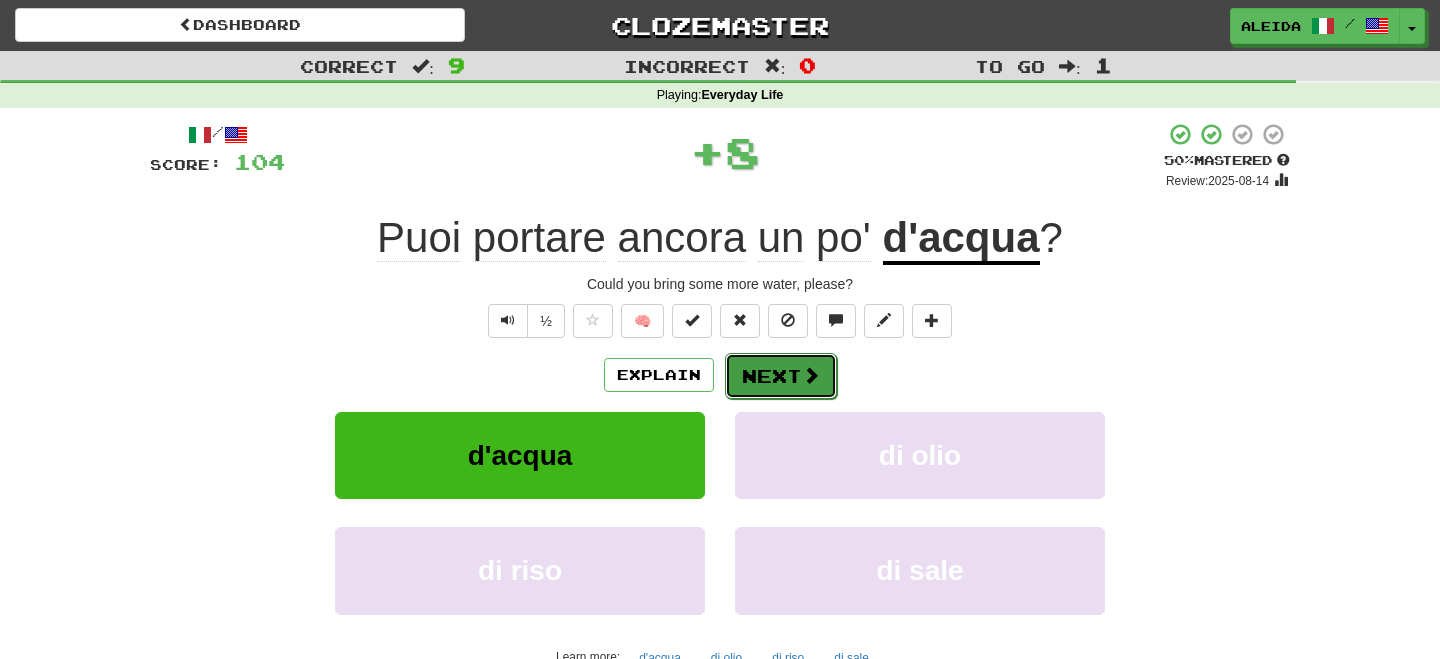 click on "Next" at bounding box center (781, 376) 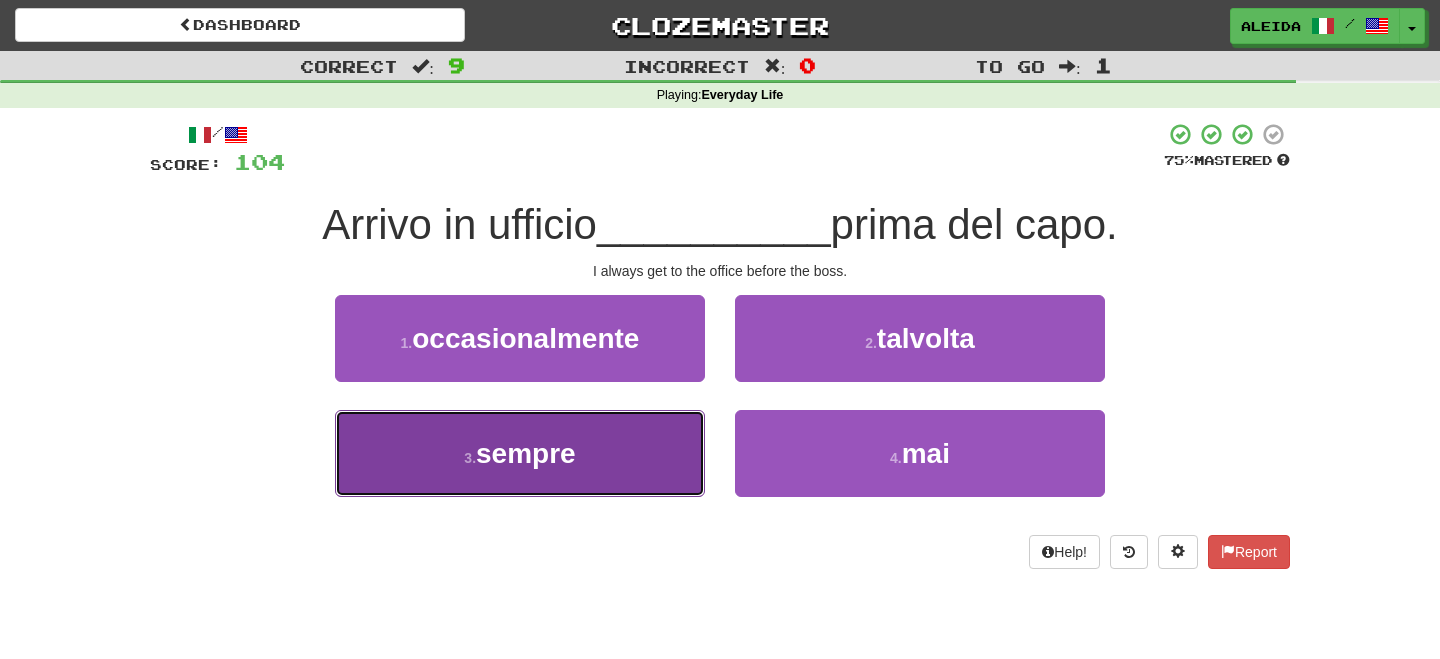 click on "3 .  sempre" at bounding box center [520, 453] 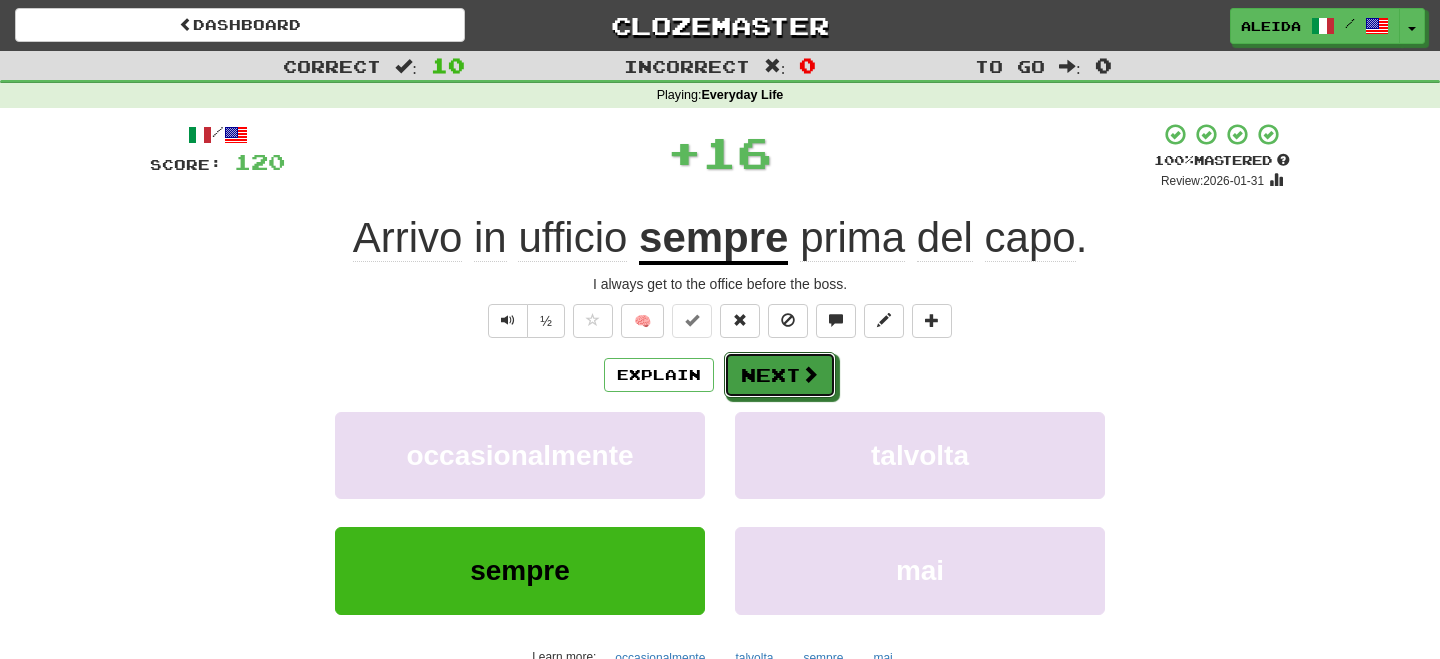 click on "Next" at bounding box center [780, 375] 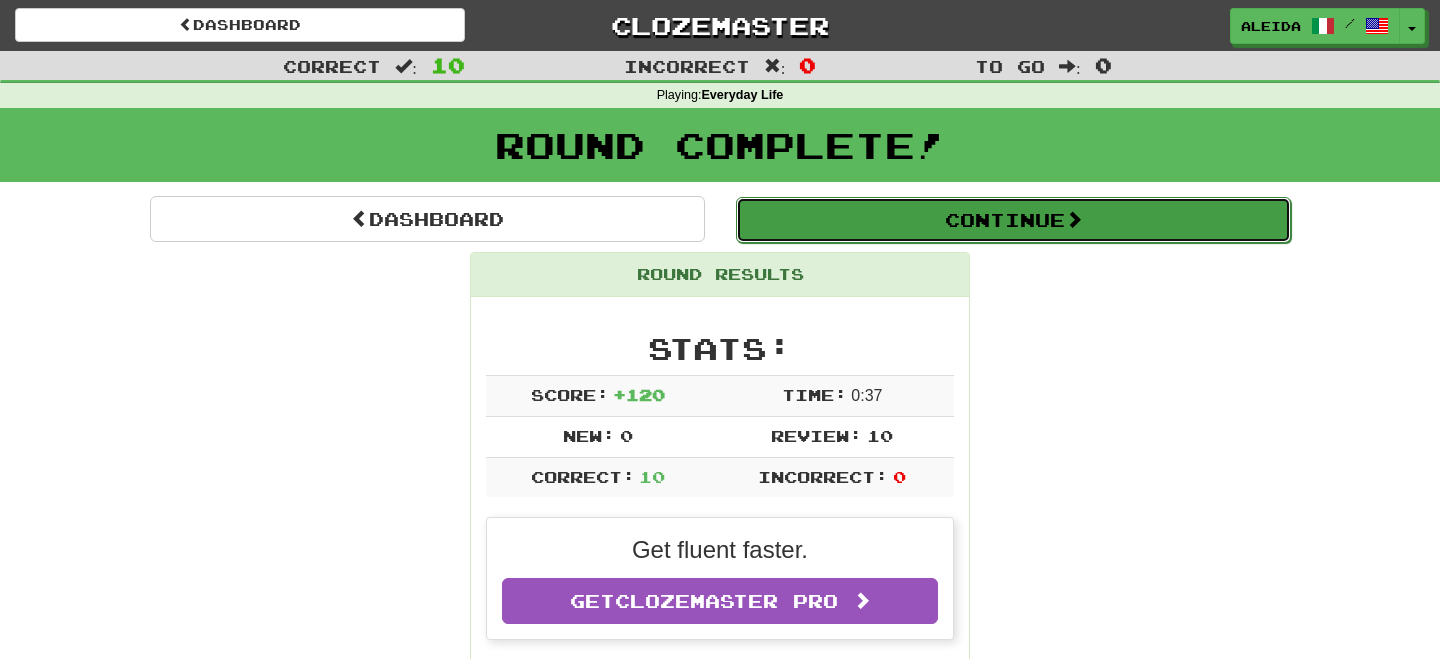 click on "Continue" at bounding box center (1013, 220) 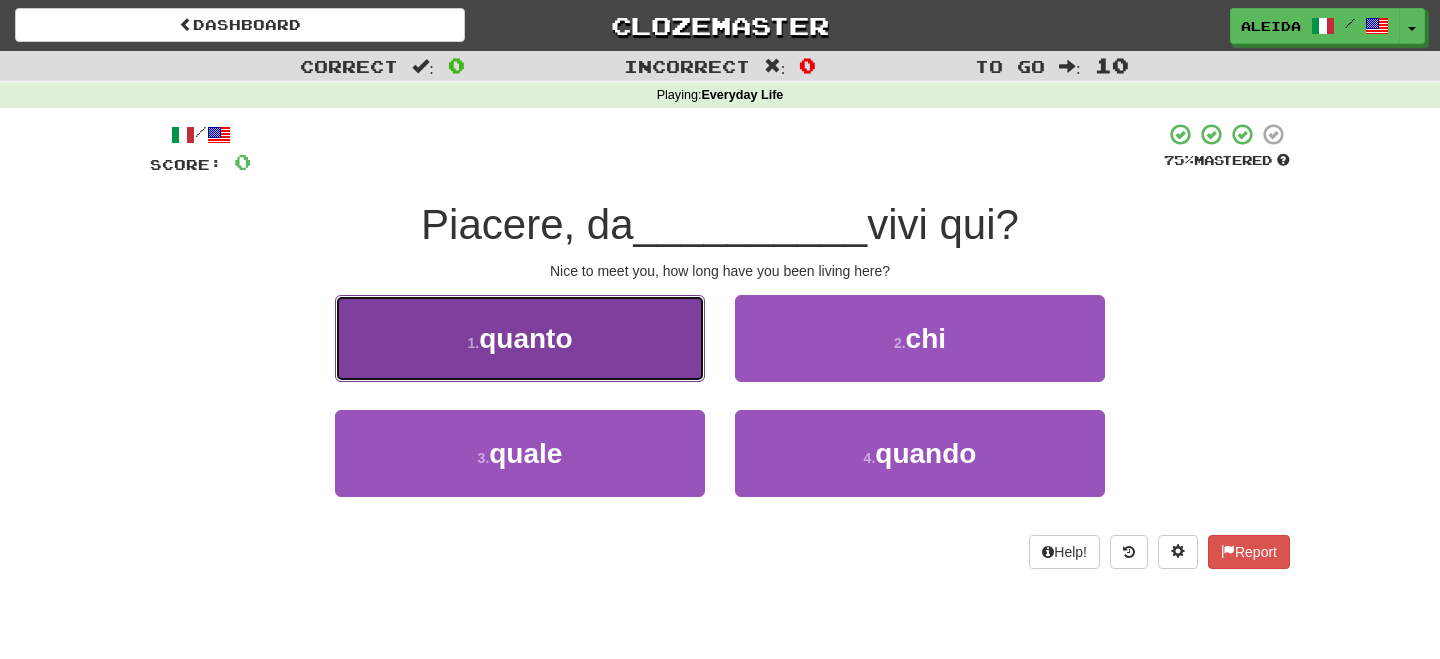 drag, startPoint x: 613, startPoint y: 338, endPoint x: 659, endPoint y: 344, distance: 46.389652 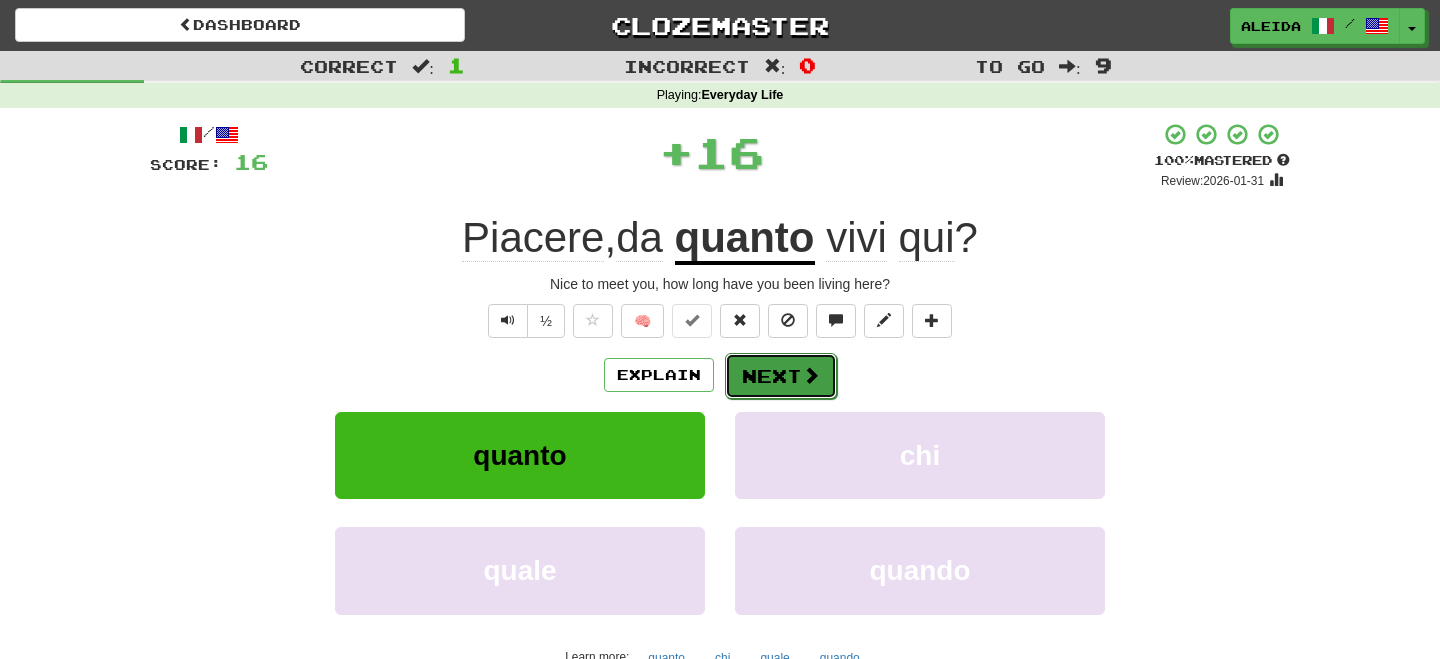 click on "Next" at bounding box center [781, 376] 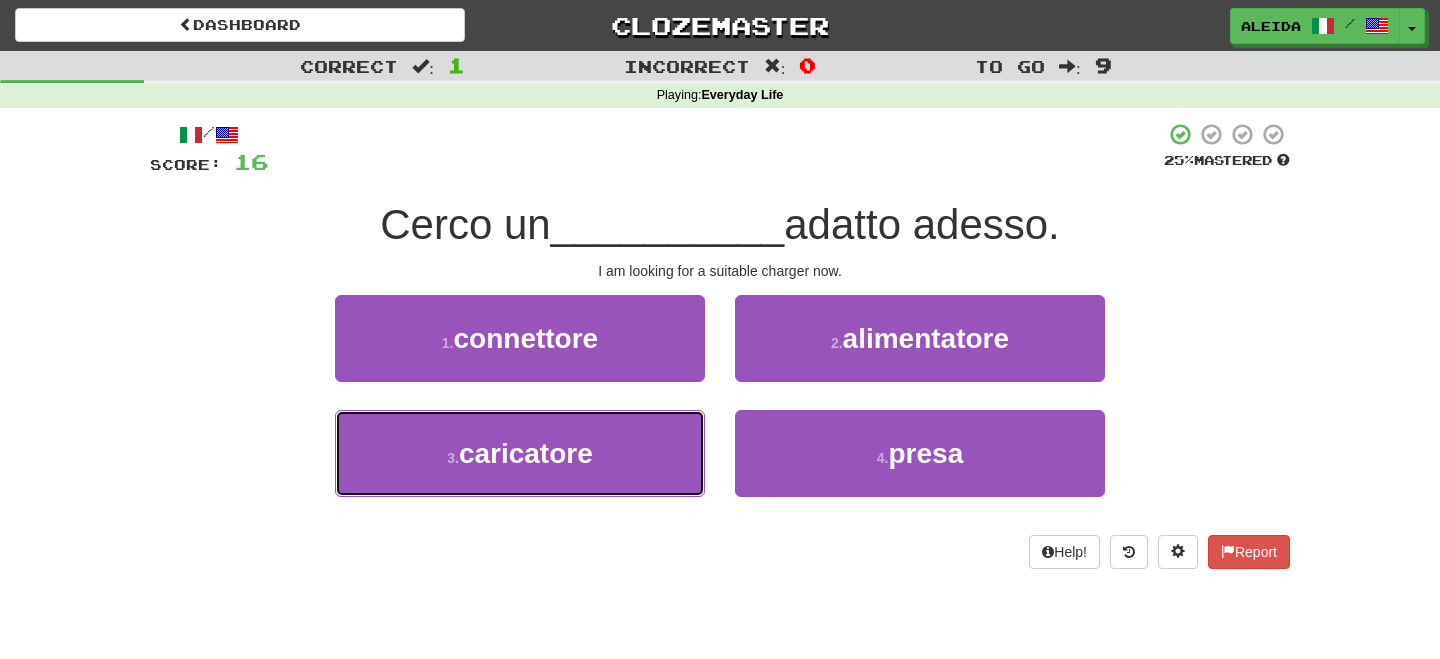 drag, startPoint x: 558, startPoint y: 462, endPoint x: 689, endPoint y: 410, distance: 140.94325 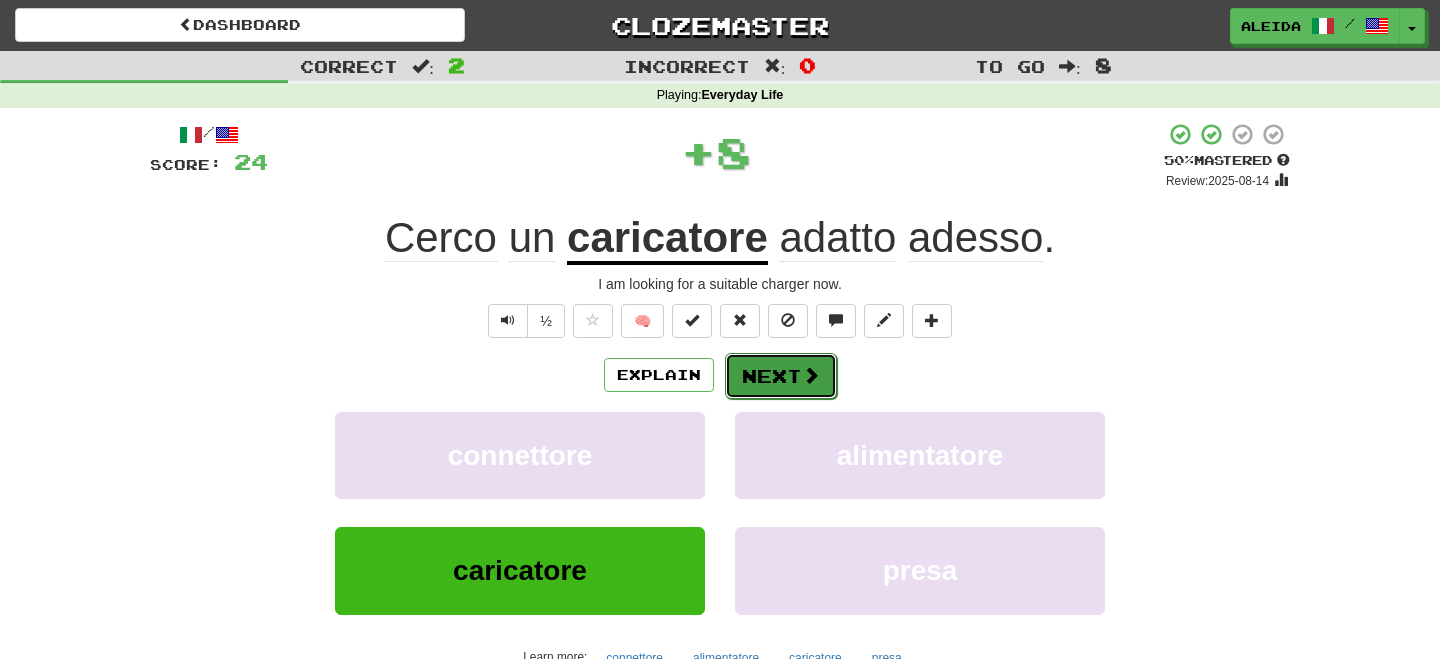click on "Next" at bounding box center (781, 376) 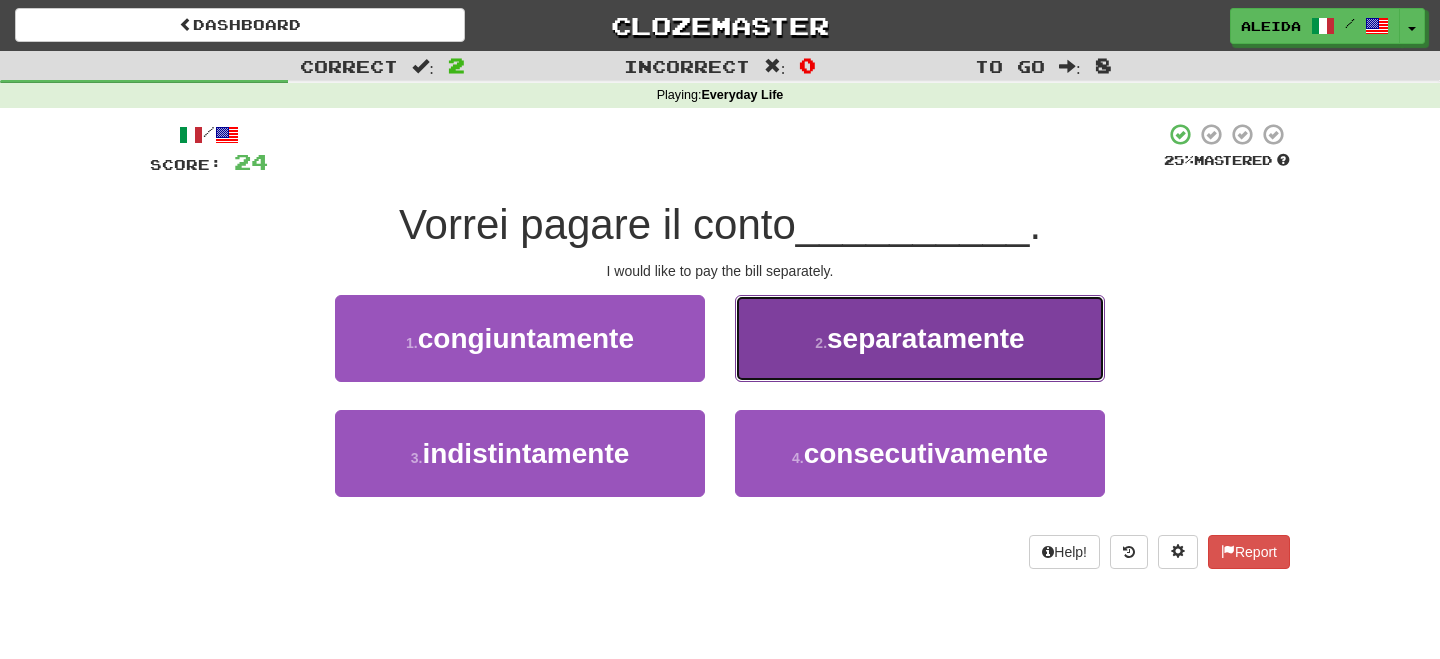 click on "2 .  separatamente" at bounding box center (920, 338) 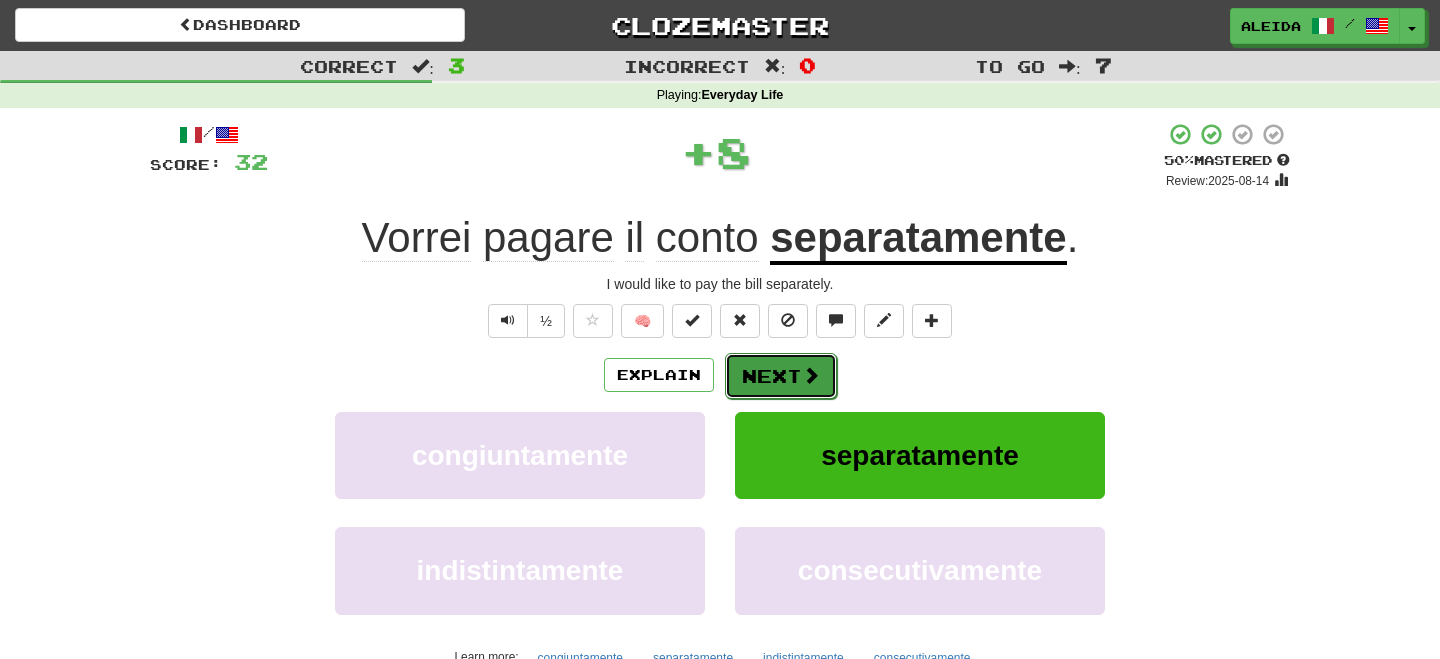 click on "Next" at bounding box center (781, 376) 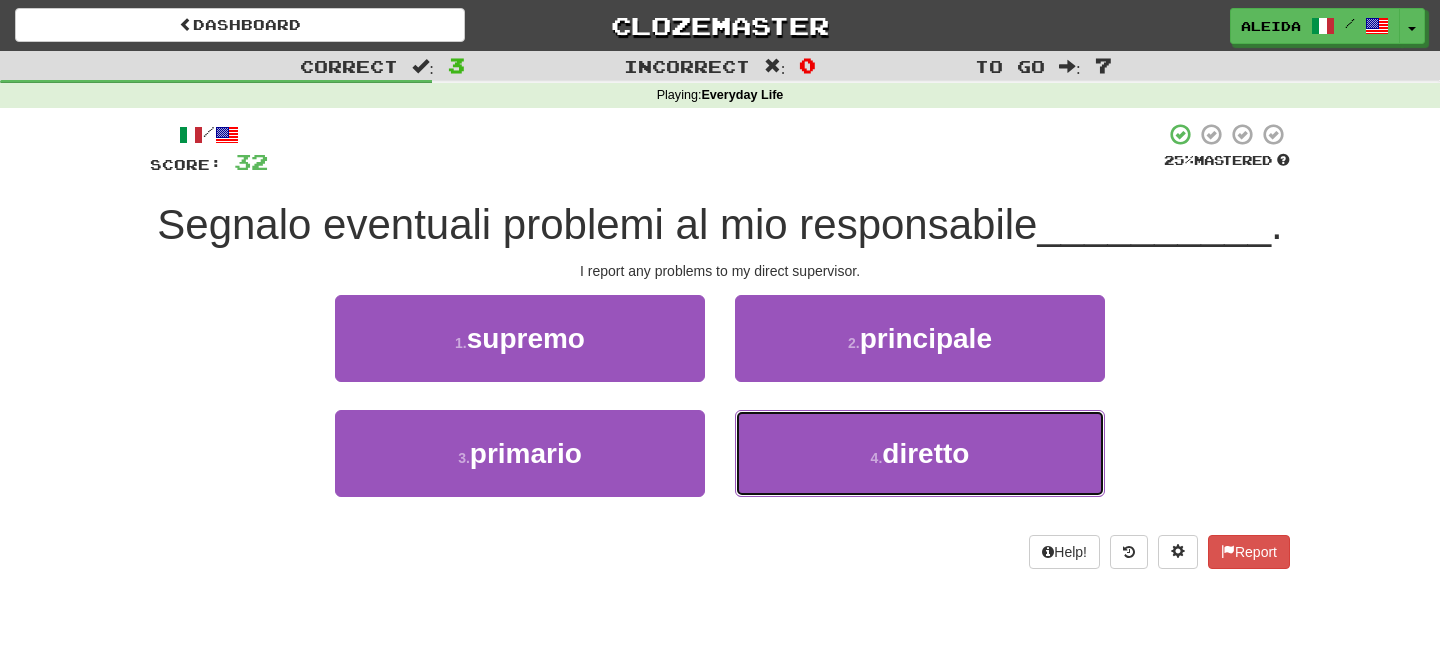 drag, startPoint x: 872, startPoint y: 450, endPoint x: 847, endPoint y: 407, distance: 49.73932 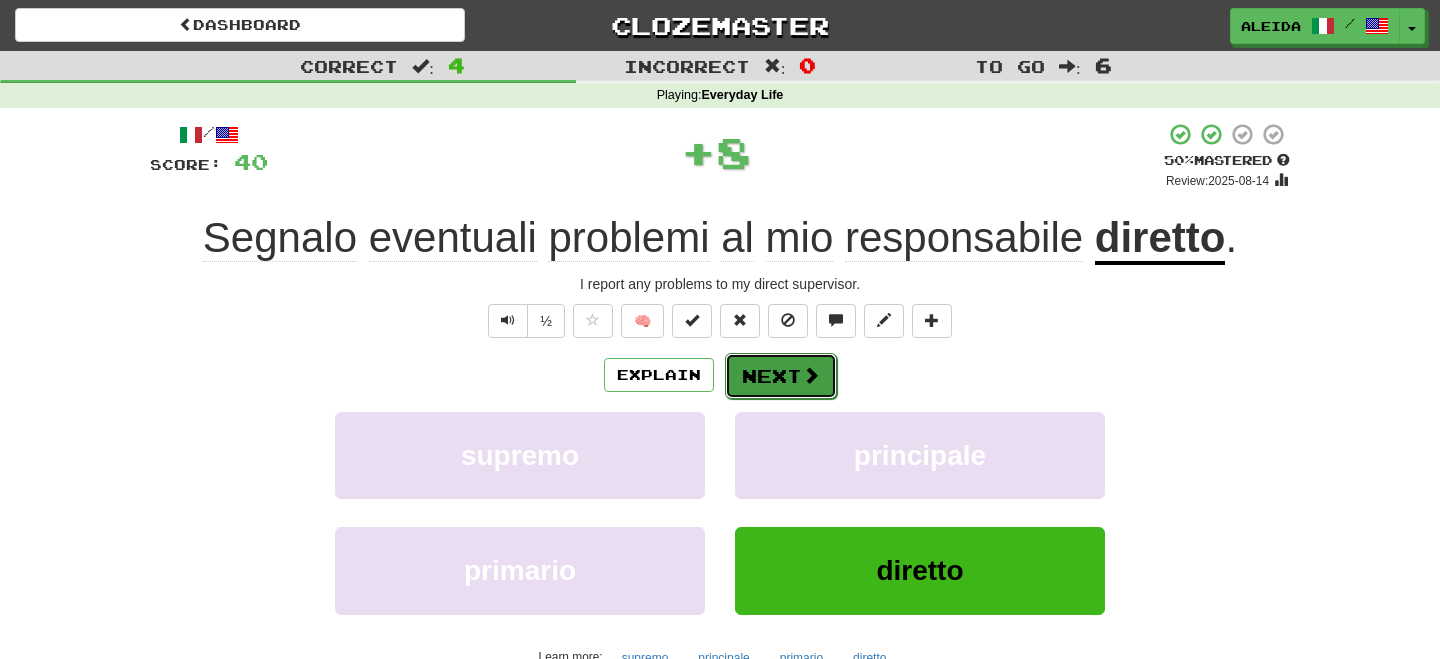 click on "Next" at bounding box center [781, 376] 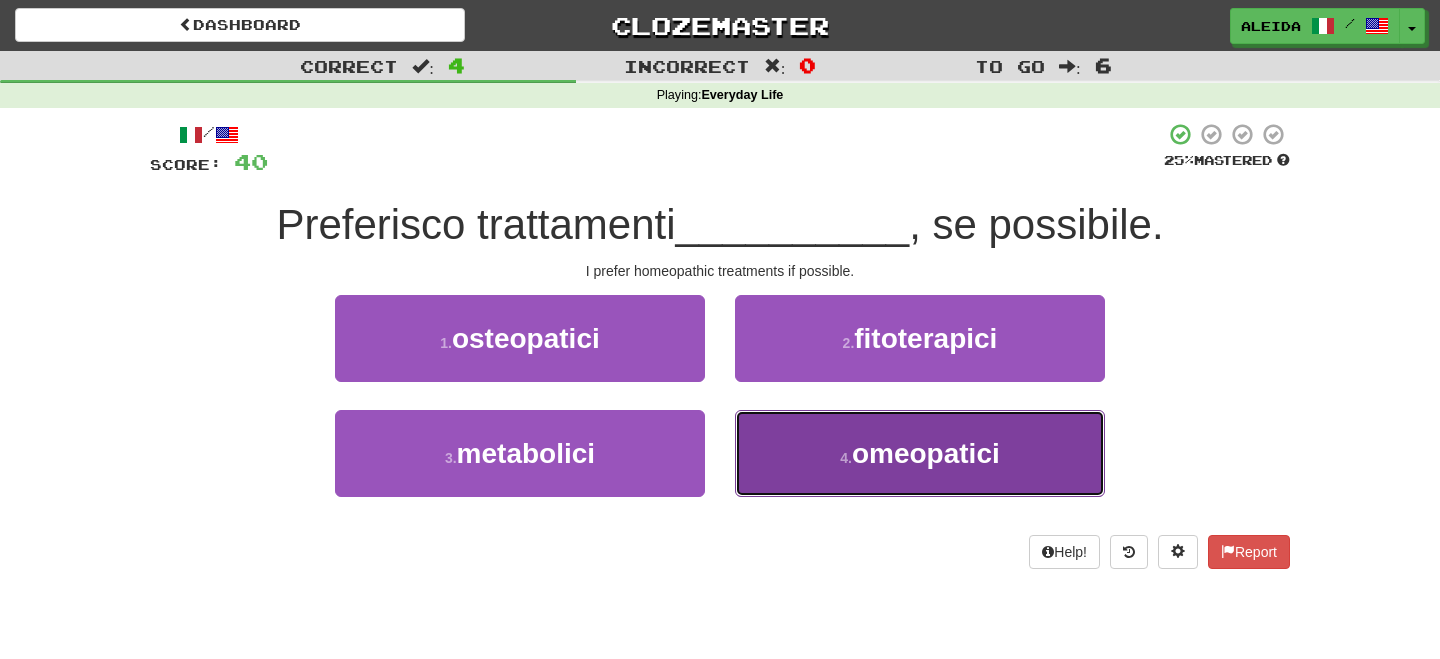 drag, startPoint x: 809, startPoint y: 456, endPoint x: 814, endPoint y: 421, distance: 35.35534 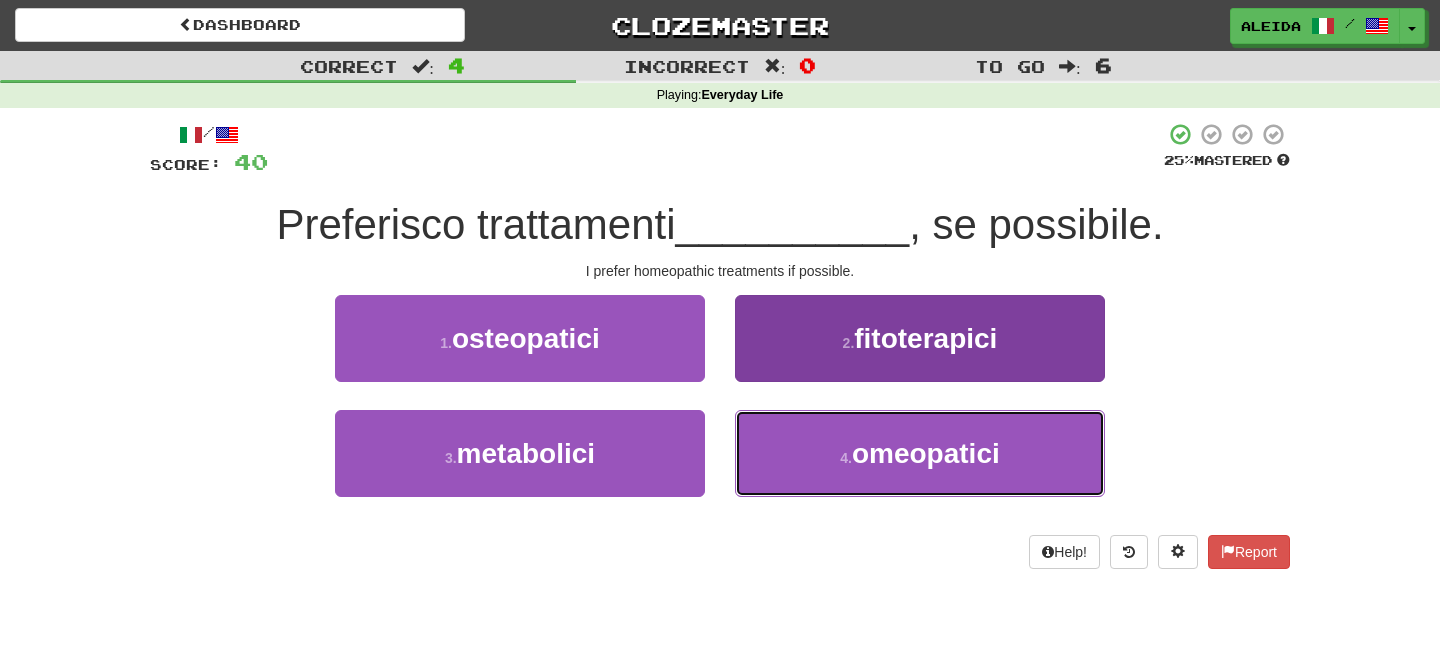 click on "4 .  omeopatici" at bounding box center (920, 453) 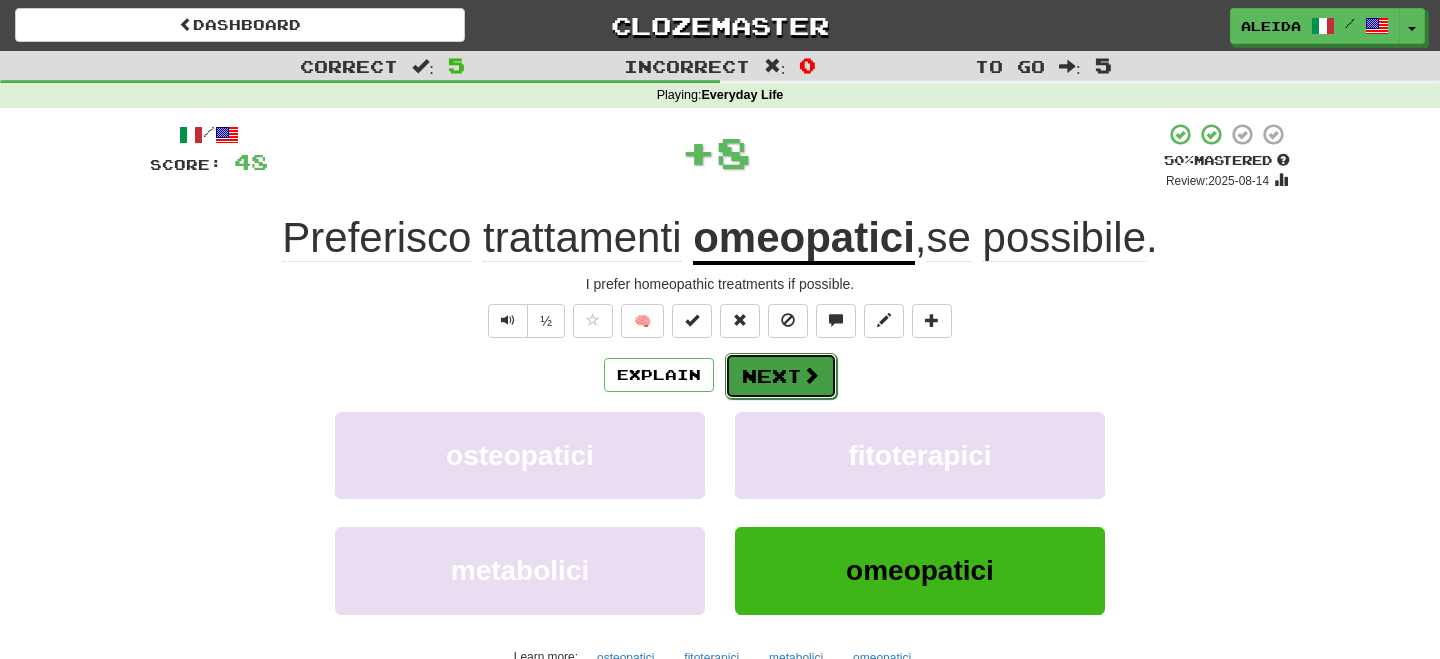 click on "Next" at bounding box center [781, 376] 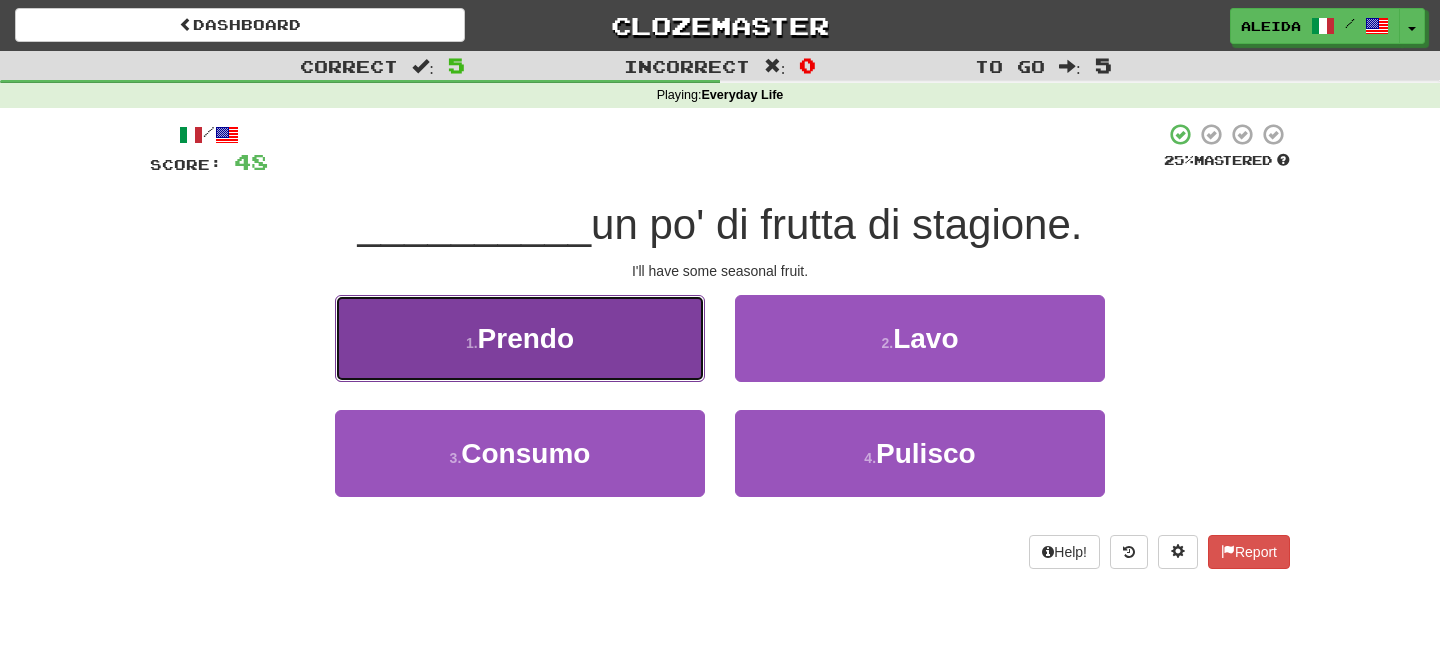 drag, startPoint x: 603, startPoint y: 344, endPoint x: 635, endPoint y: 353, distance: 33.24154 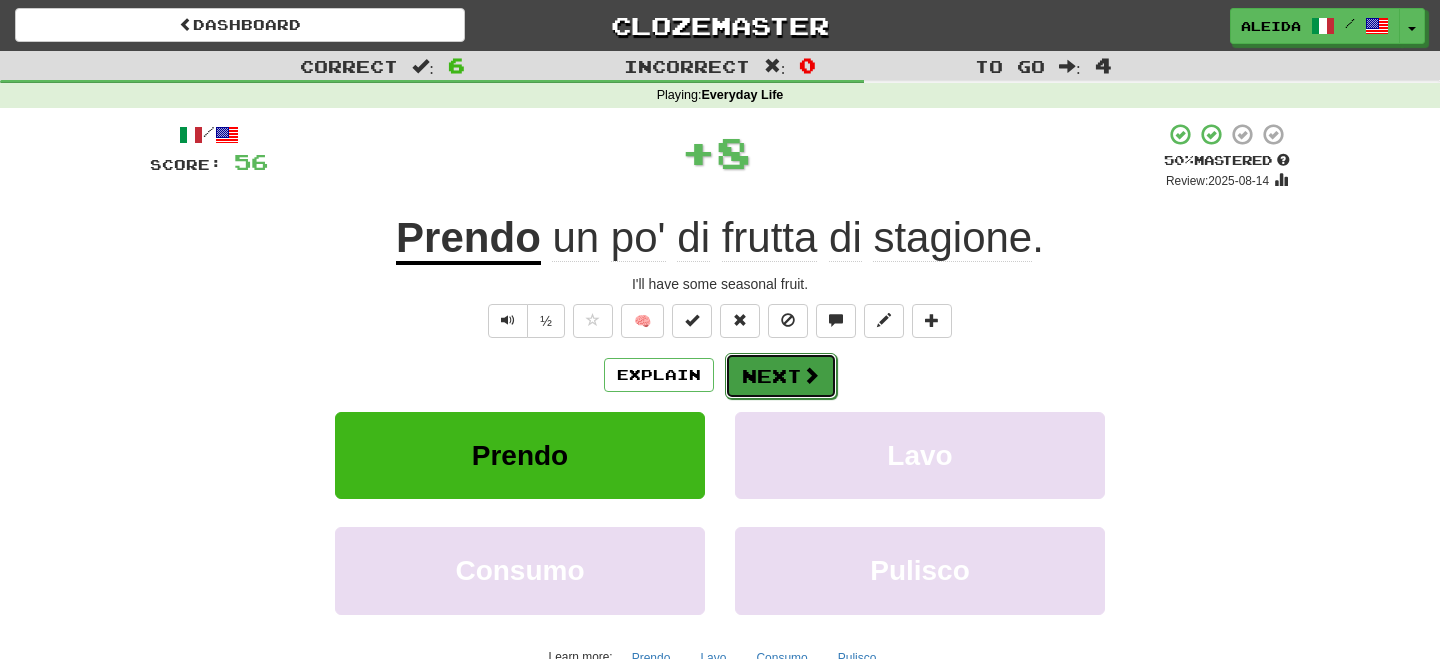 click on "Next" at bounding box center [781, 376] 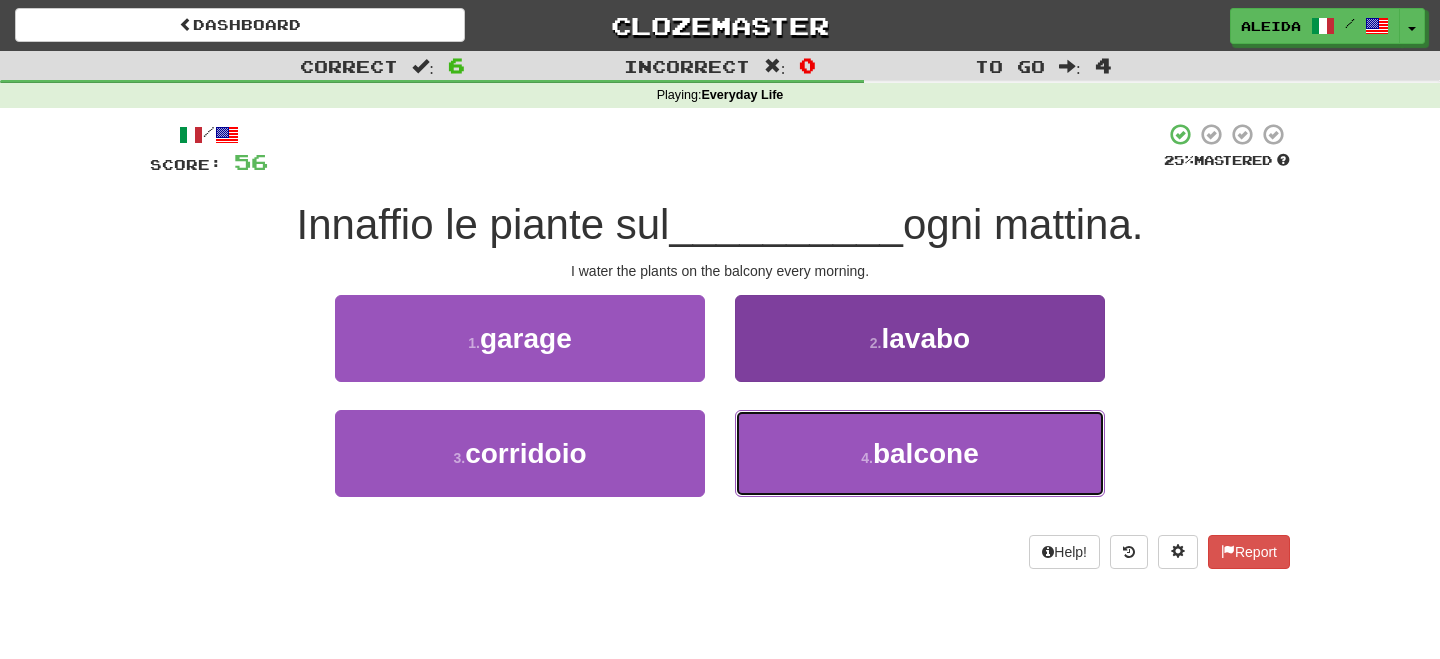 drag, startPoint x: 893, startPoint y: 464, endPoint x: 833, endPoint y: 422, distance: 73.239334 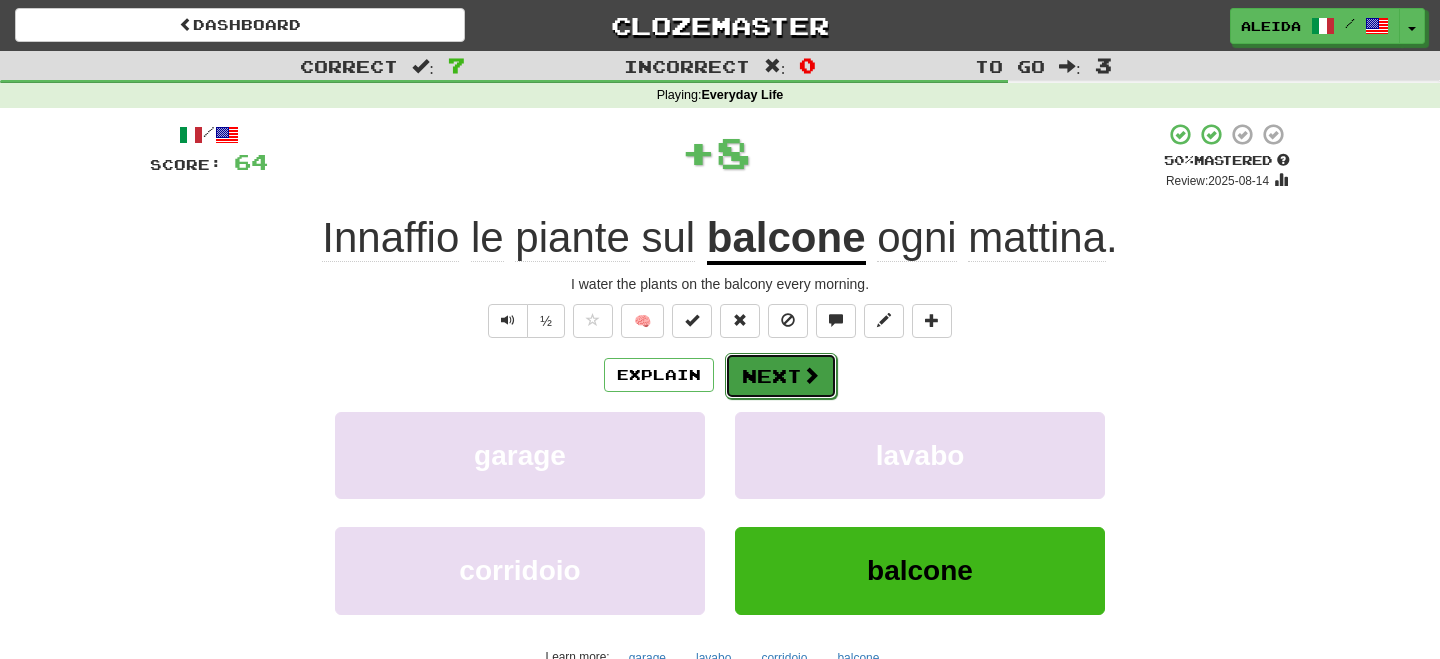 click on "Next" at bounding box center [781, 376] 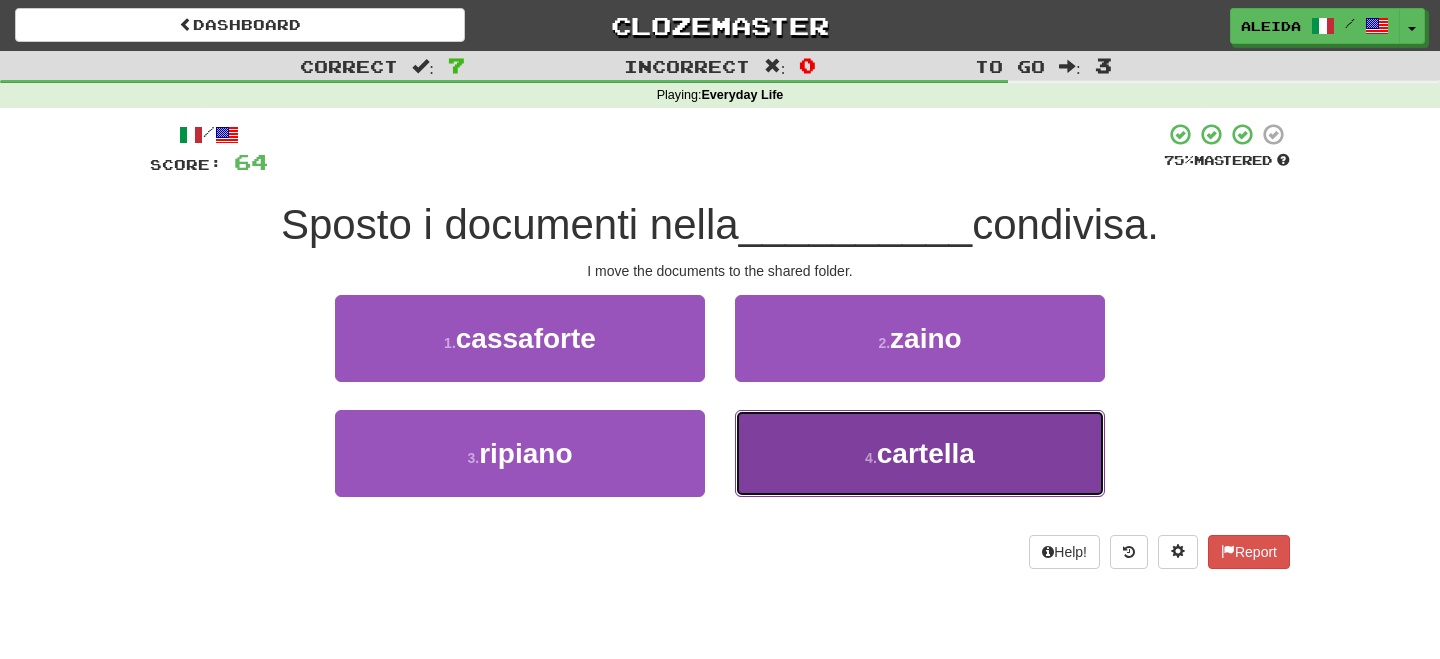 drag, startPoint x: 839, startPoint y: 461, endPoint x: 773, endPoint y: 401, distance: 89.19641 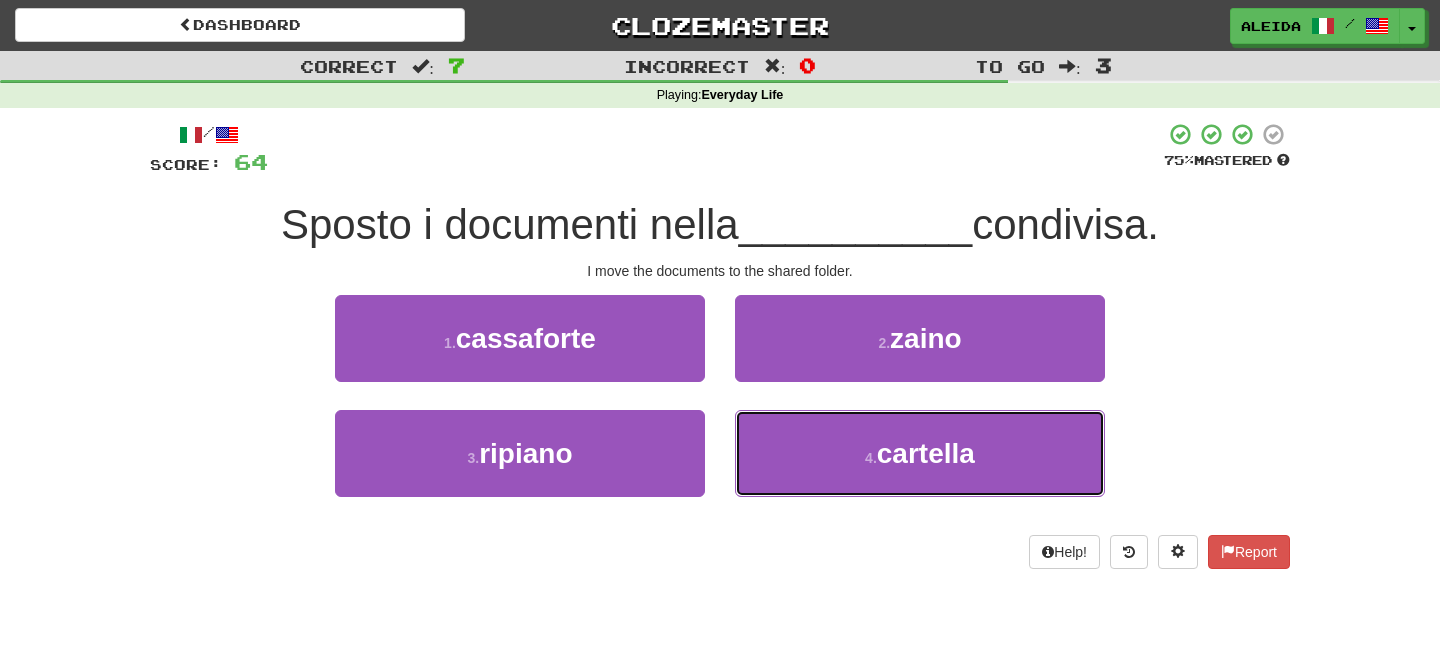 click on "4 .  cartella" at bounding box center [920, 453] 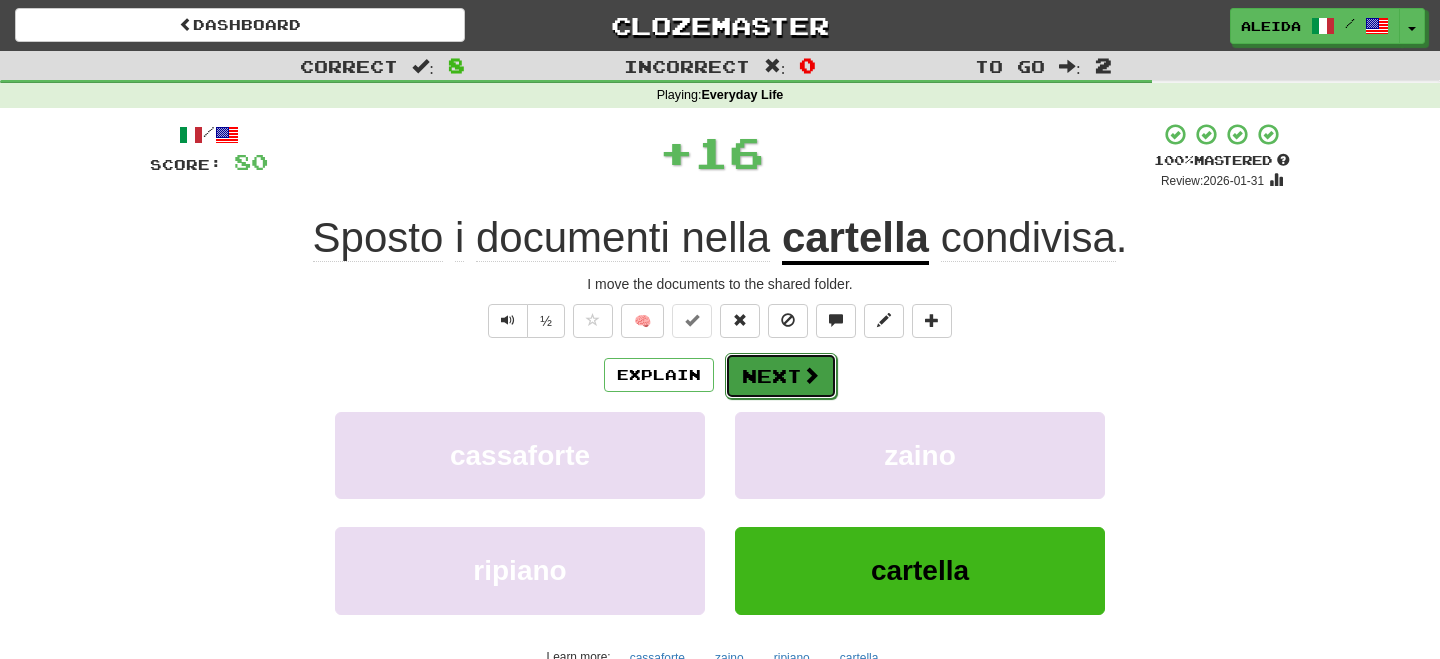 click on "Next" at bounding box center [781, 376] 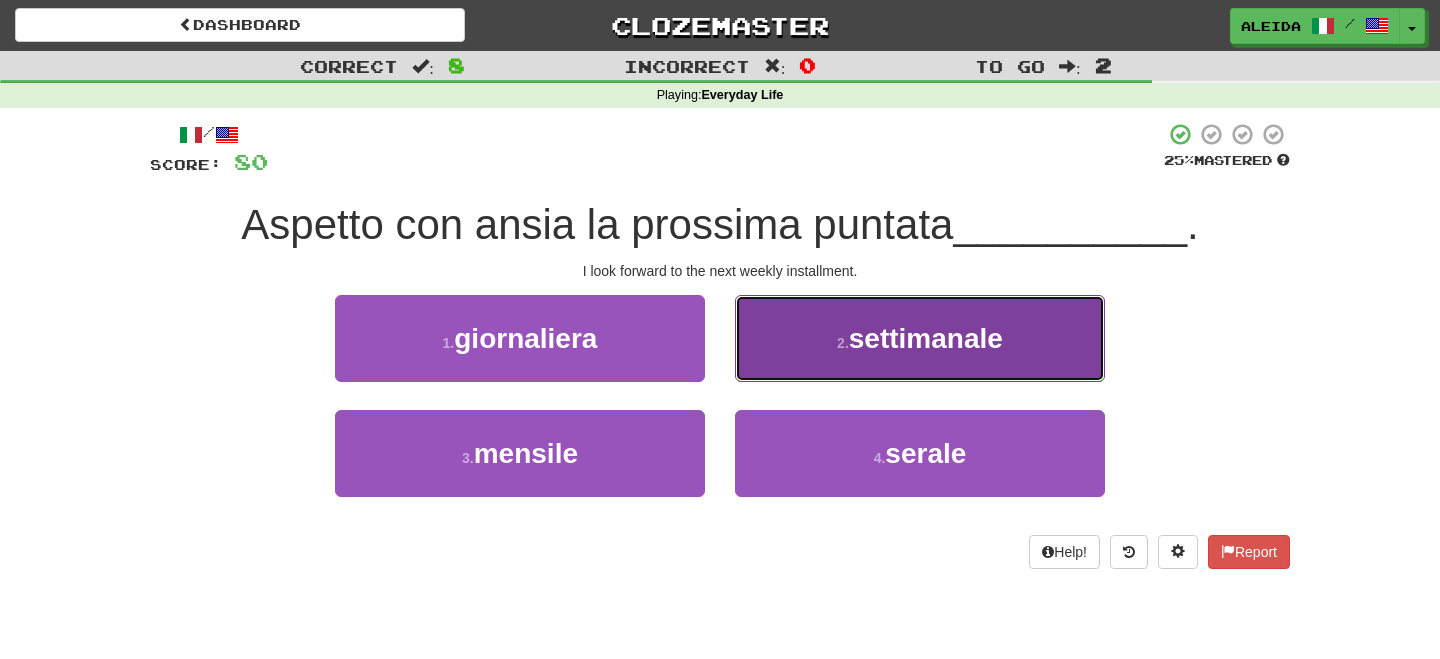 click on "settimanale" at bounding box center (926, 338) 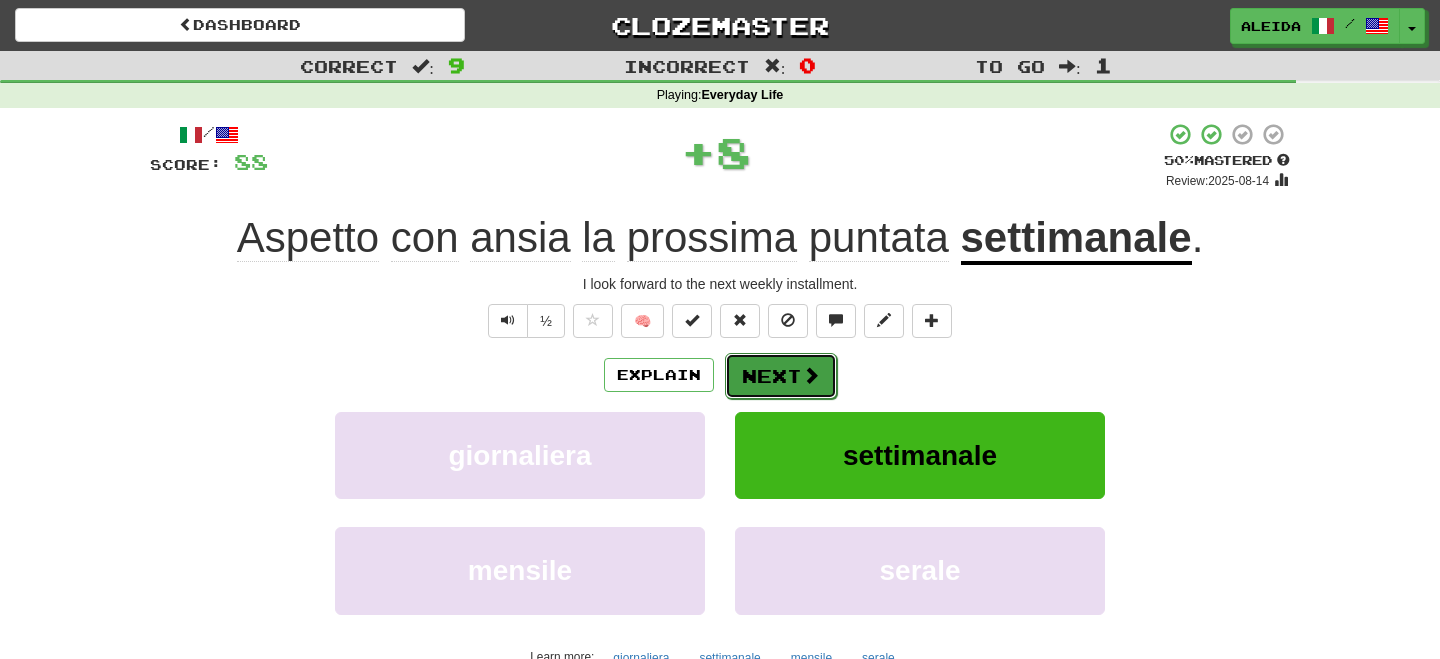 click on "Next" at bounding box center [781, 376] 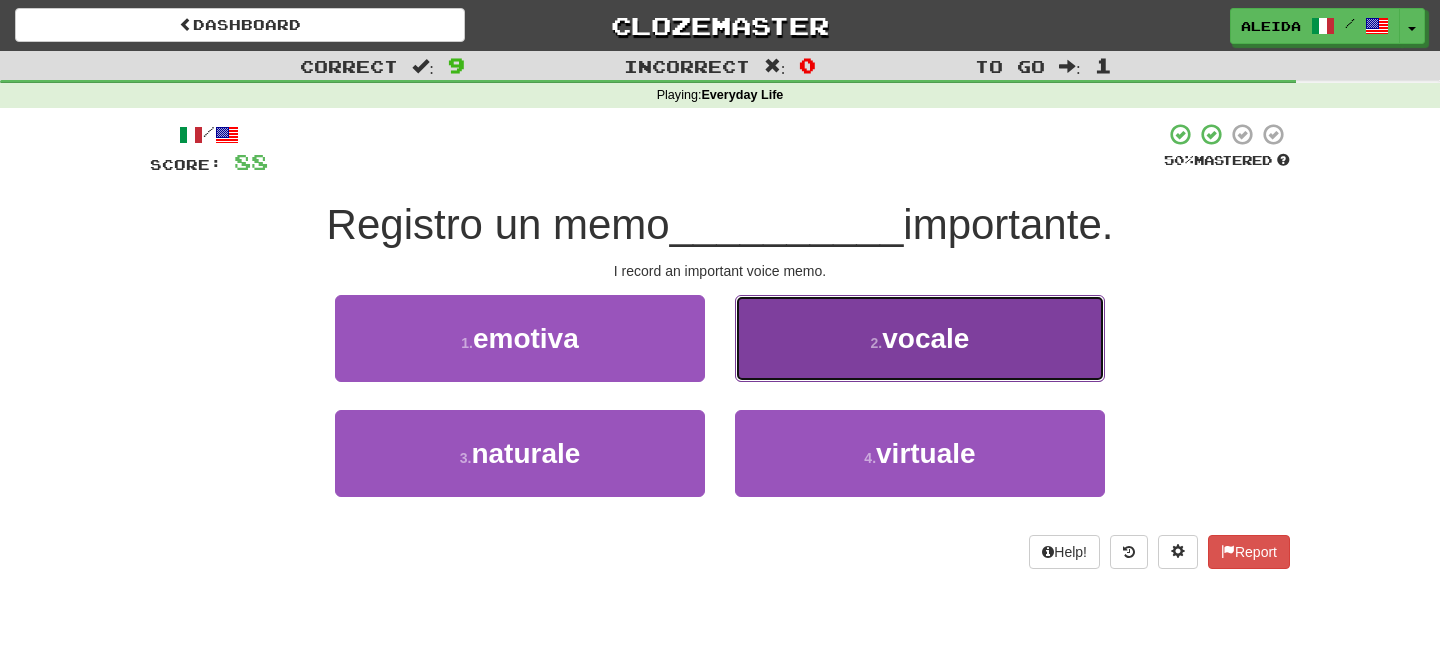 click on "vocale" at bounding box center [925, 338] 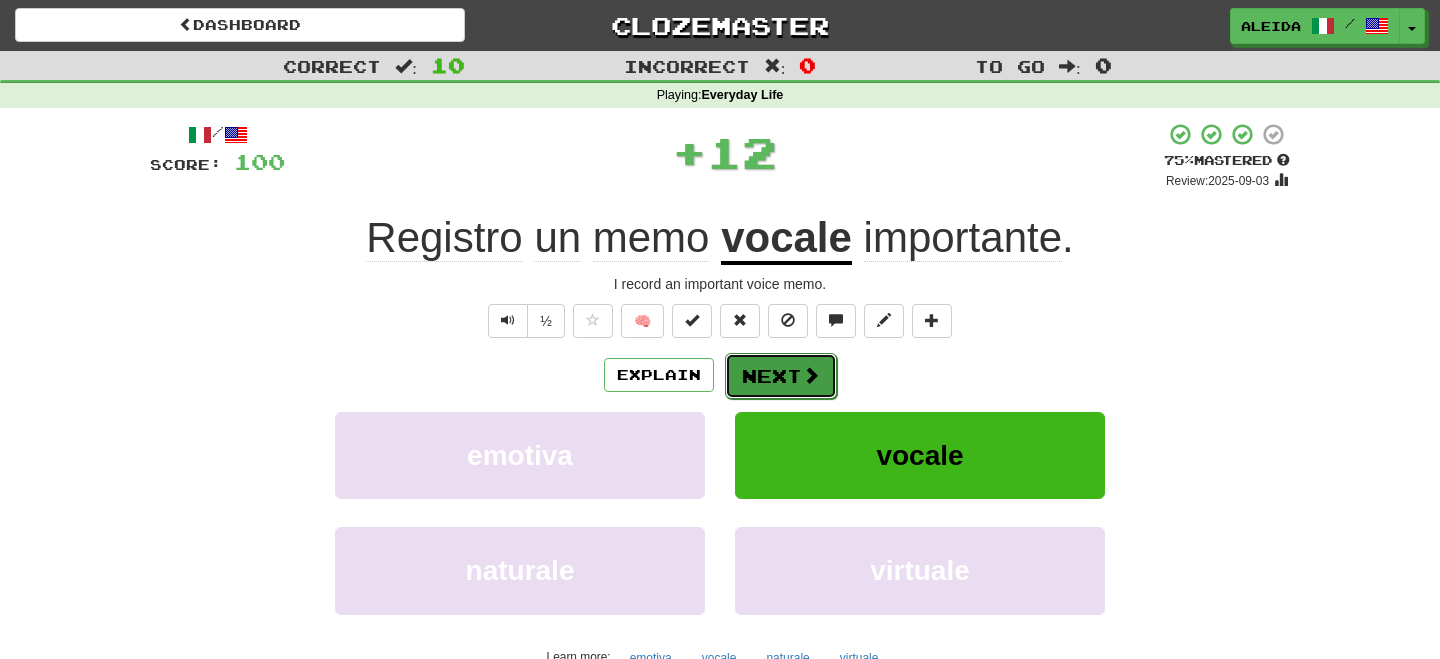 click at bounding box center [811, 375] 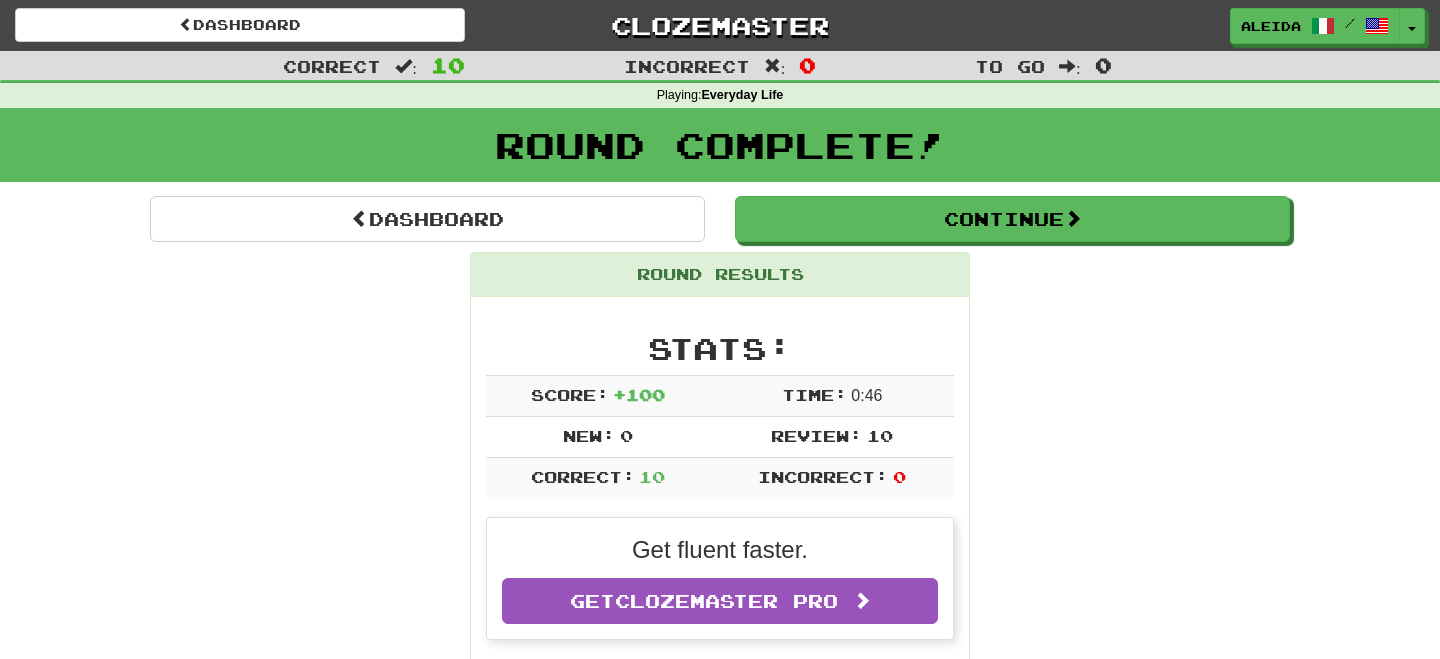 click on "Dashboard Continue Round Results Stats: Score: + 100 Time: 0 : 46 New: 0 Review: 10 Correct: 10 Incorrect: 0 Get fluent faster. Get Clozemaster Pro Progress: Everyday Life Playing: 1,199 / 1,199 100% Mastered: 113 / 1,199 + 2 9.258% 9.425% Ready for Review: 816 / Level: 159 16,331 points to level 160 - keep going! Ranked: 110 th this week ( 4 points to 109 th ) Sentences: Report Piacere, da quanto vivi qui? Nice to meet you, how long have you been living here? Report Cerco un caricatore adatto adesso. I am looking for a suitable charger now. Report Vorrei pagare il conto separatamente. I would like to pay the bill separately. Report Segnalo eventuali problemi al mio responsabile diretto. I report any problems to my direct supervisor. Report Preferisco trattamenti omeopatici , if possible. I prefer homeopathic treatments if possible. Report Prendo un po' di frutta di stagione. I'll have some seasonal fruit. Report Innaffio le piante sul balcone Report ." at bounding box center [720, 1222] 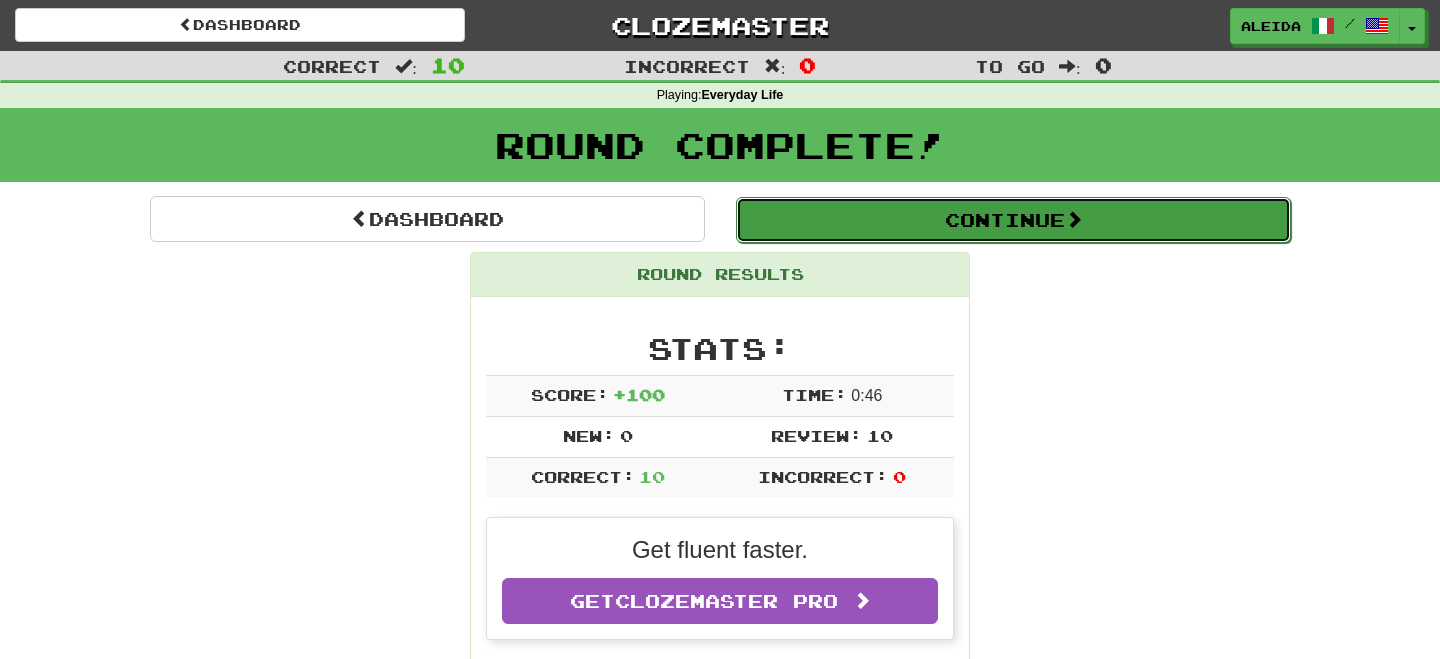 click on "Continue" at bounding box center (1013, 220) 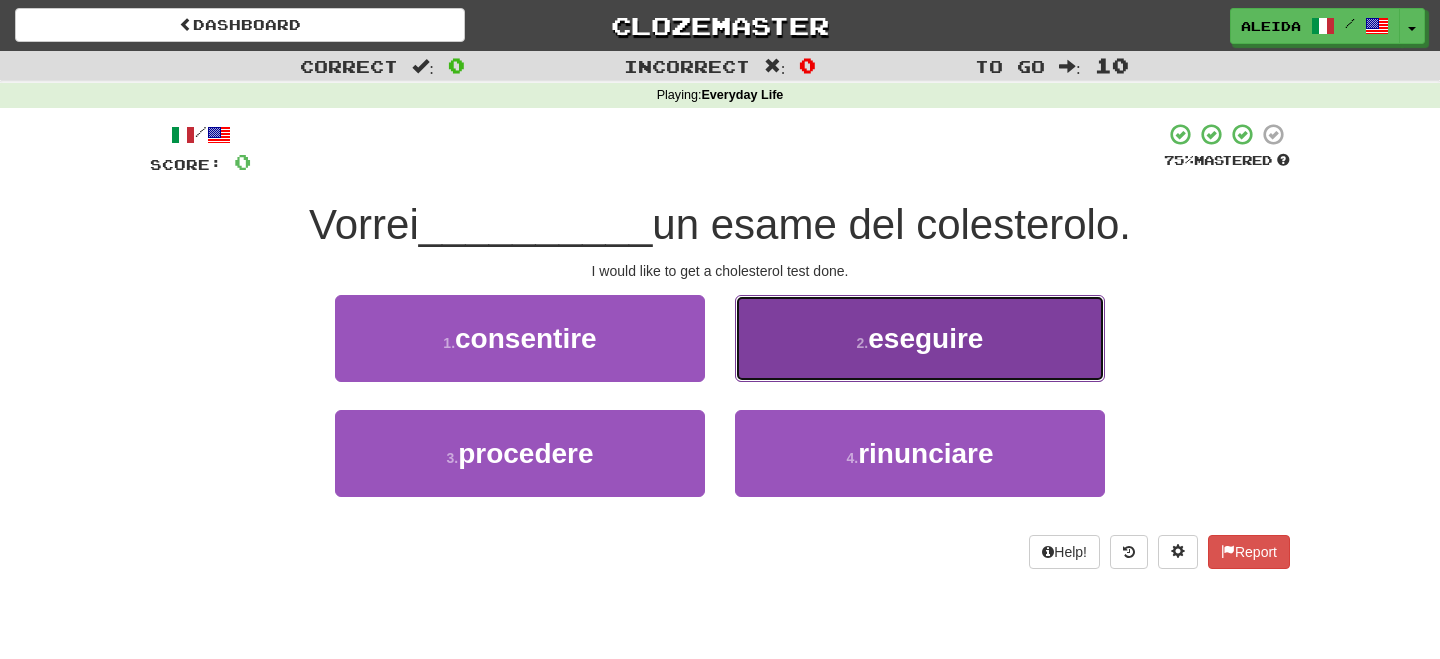 click on "2 .  eseguire" at bounding box center (920, 338) 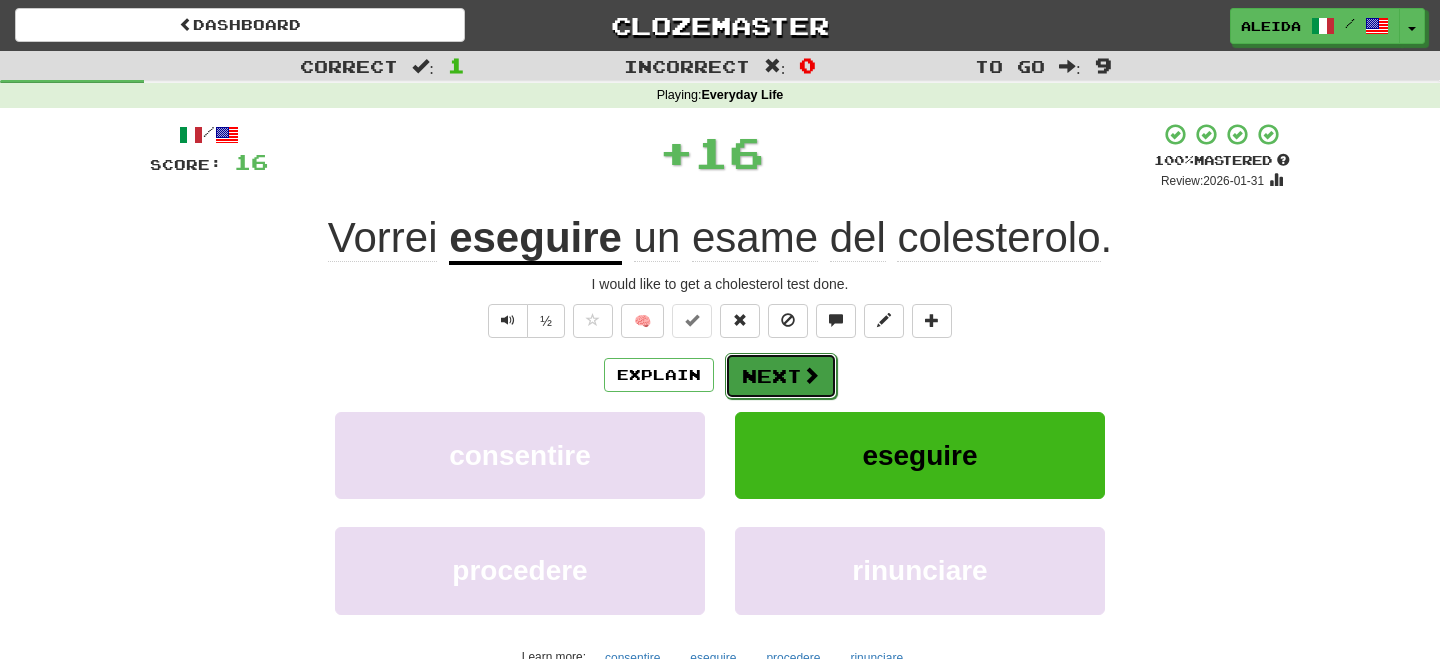 click on "Next" at bounding box center (781, 376) 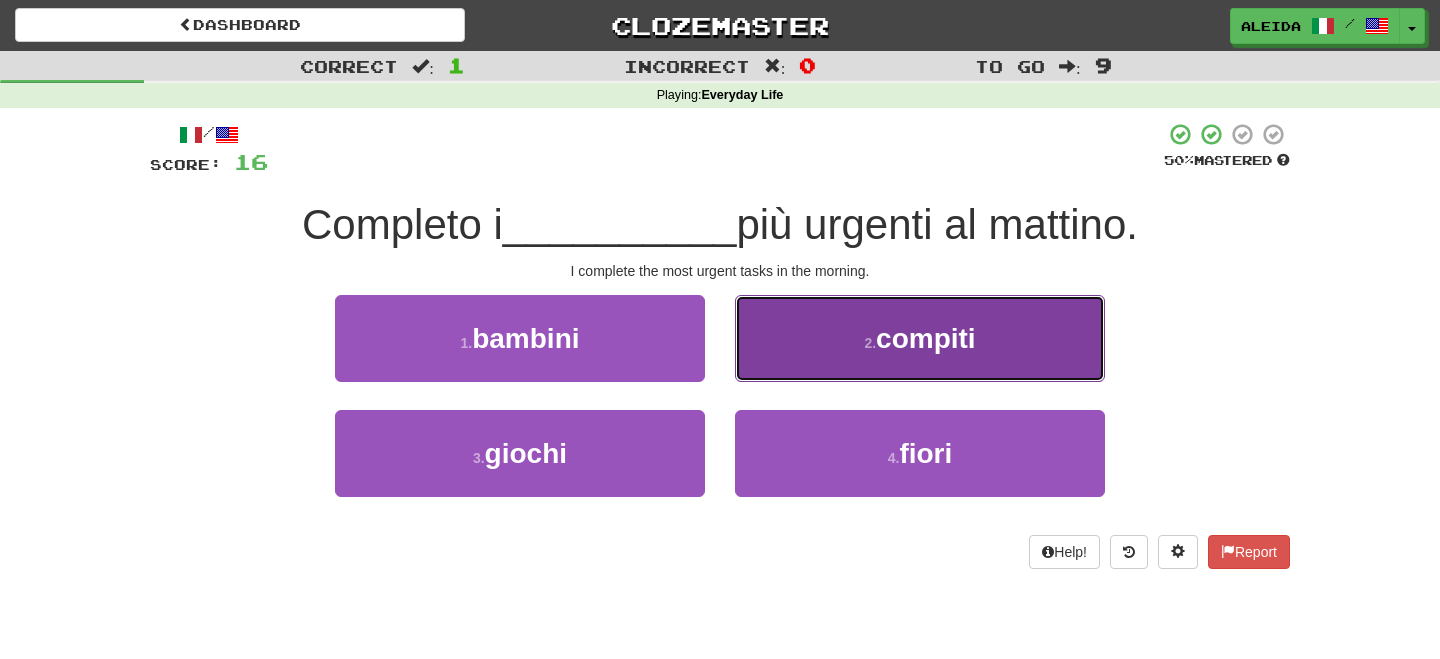 click on "2 .  compiti" at bounding box center (920, 338) 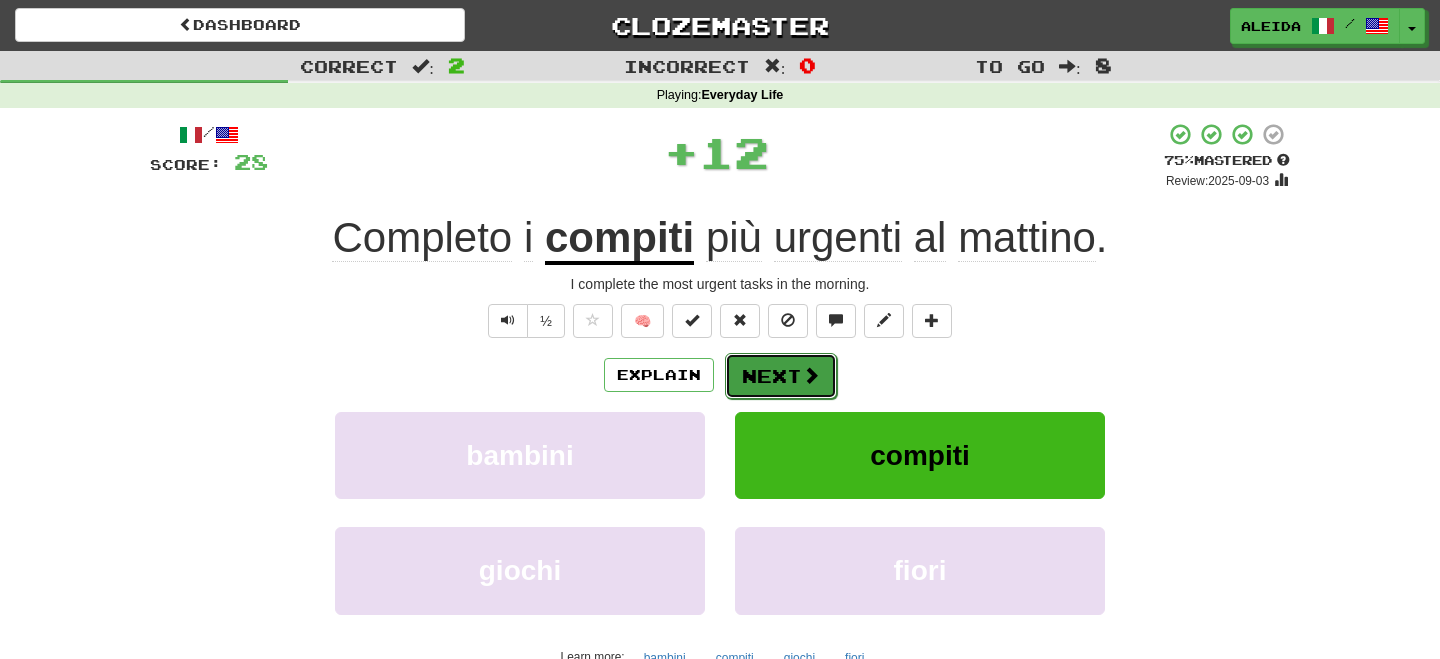 click on "Next" at bounding box center (781, 376) 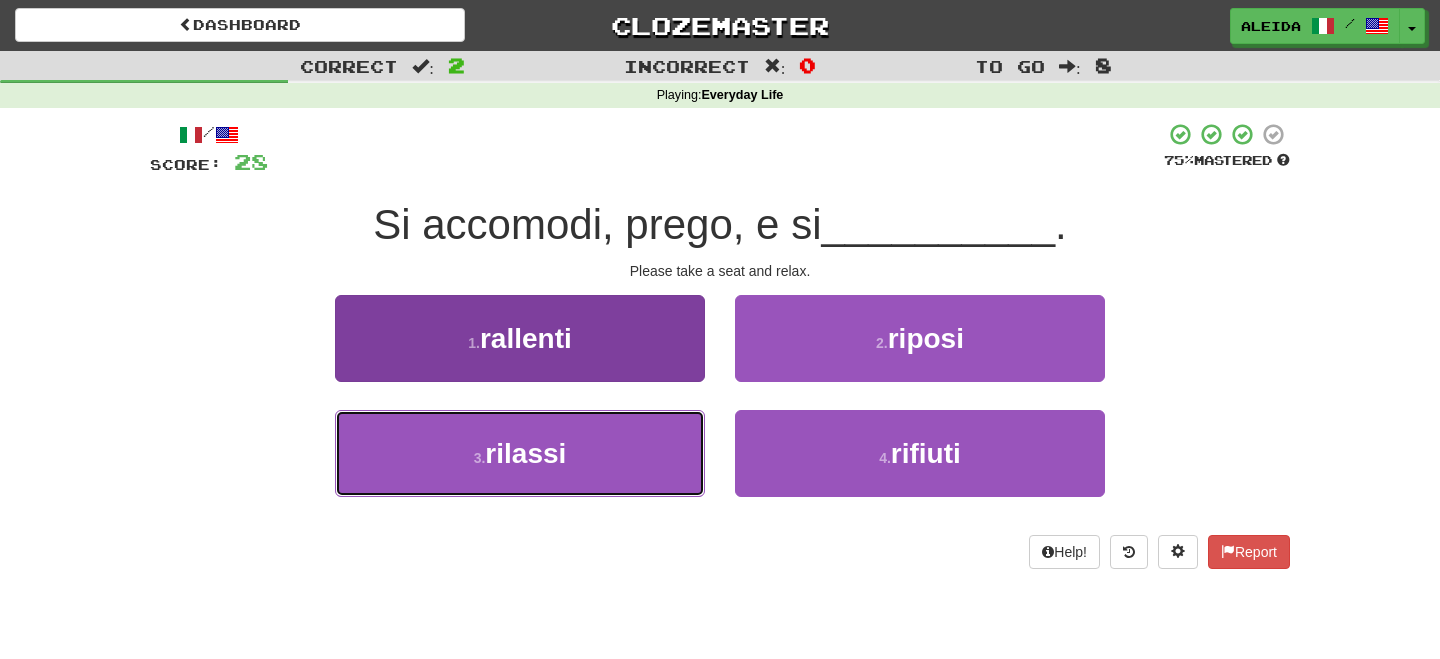 drag, startPoint x: 568, startPoint y: 445, endPoint x: 650, endPoint y: 415, distance: 87.31552 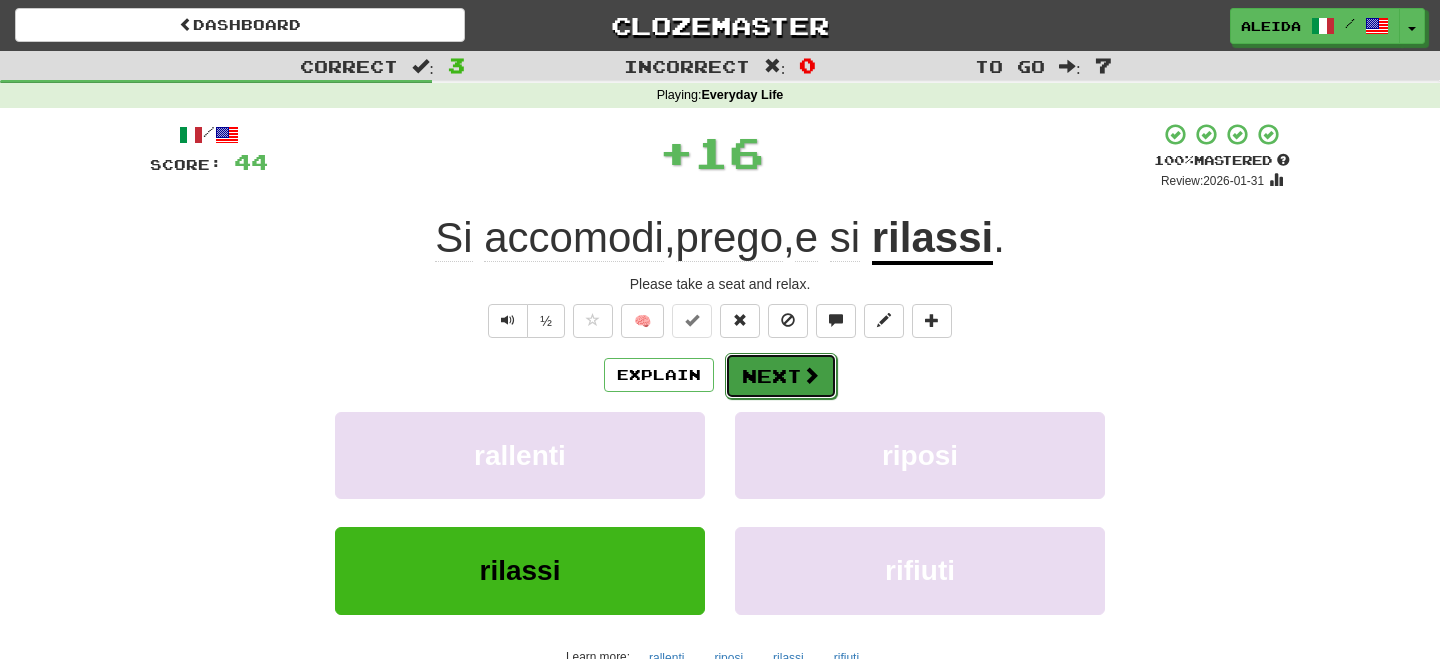 click on "Next" at bounding box center [781, 376] 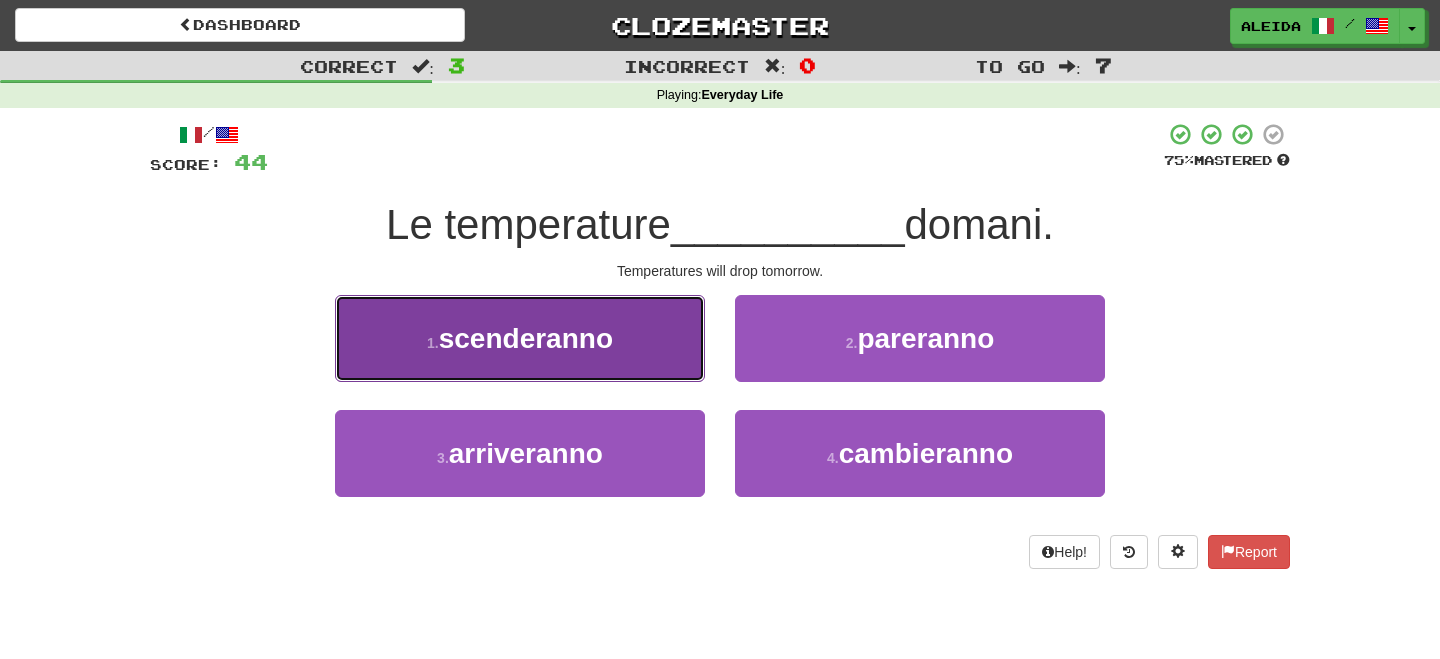 drag, startPoint x: 553, startPoint y: 353, endPoint x: 614, endPoint y: 374, distance: 64.513565 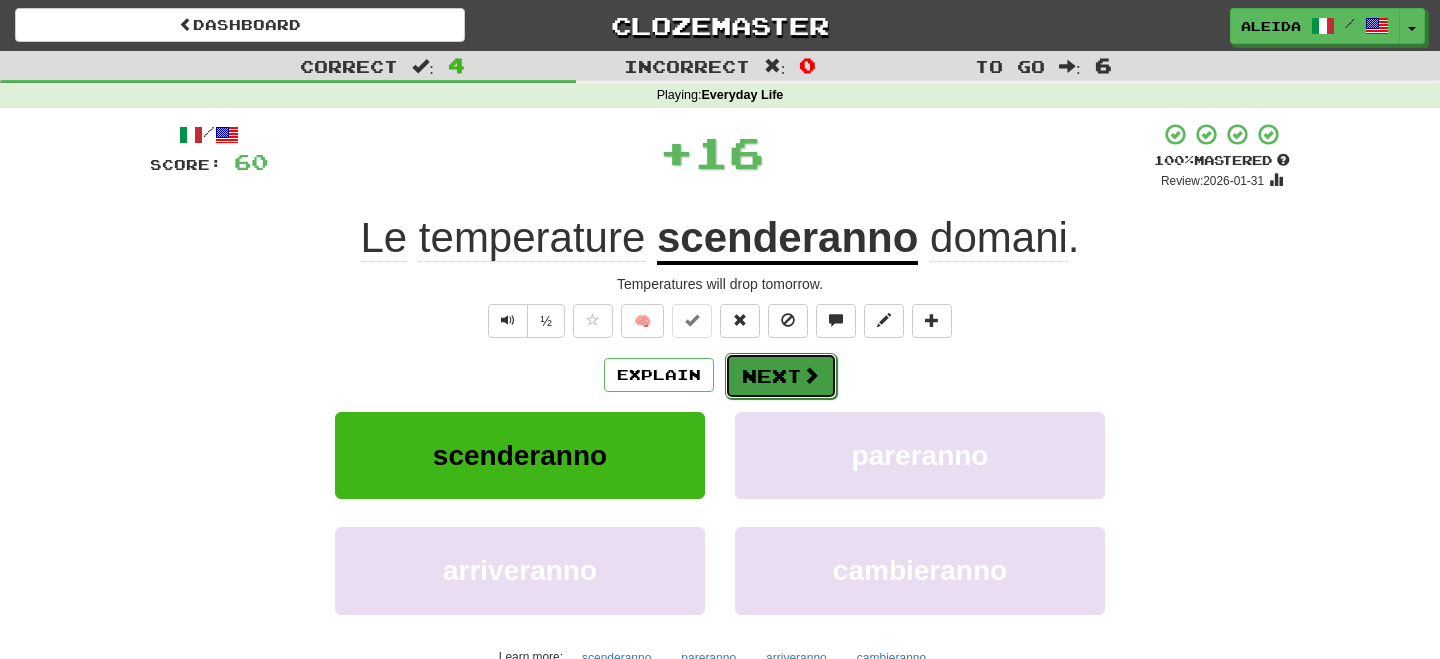 click on "Next" at bounding box center [781, 376] 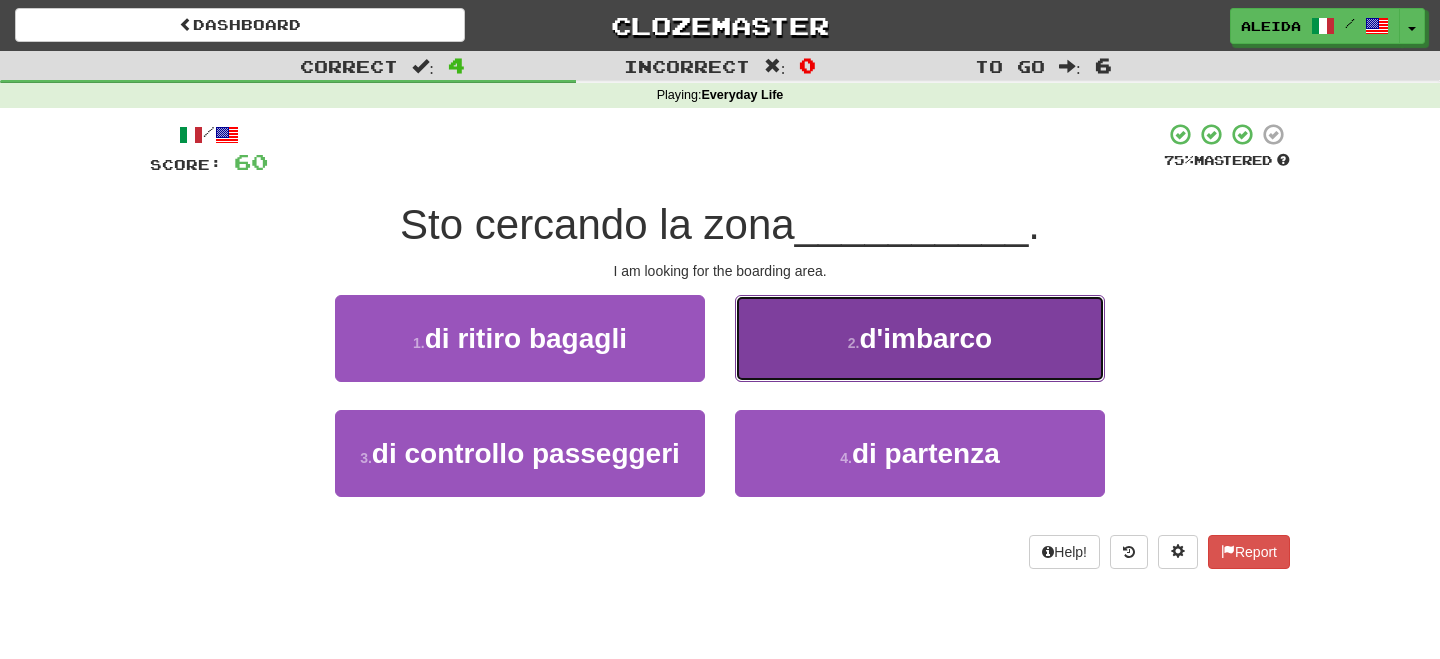 click on "2 .  d'imbarco" at bounding box center [920, 338] 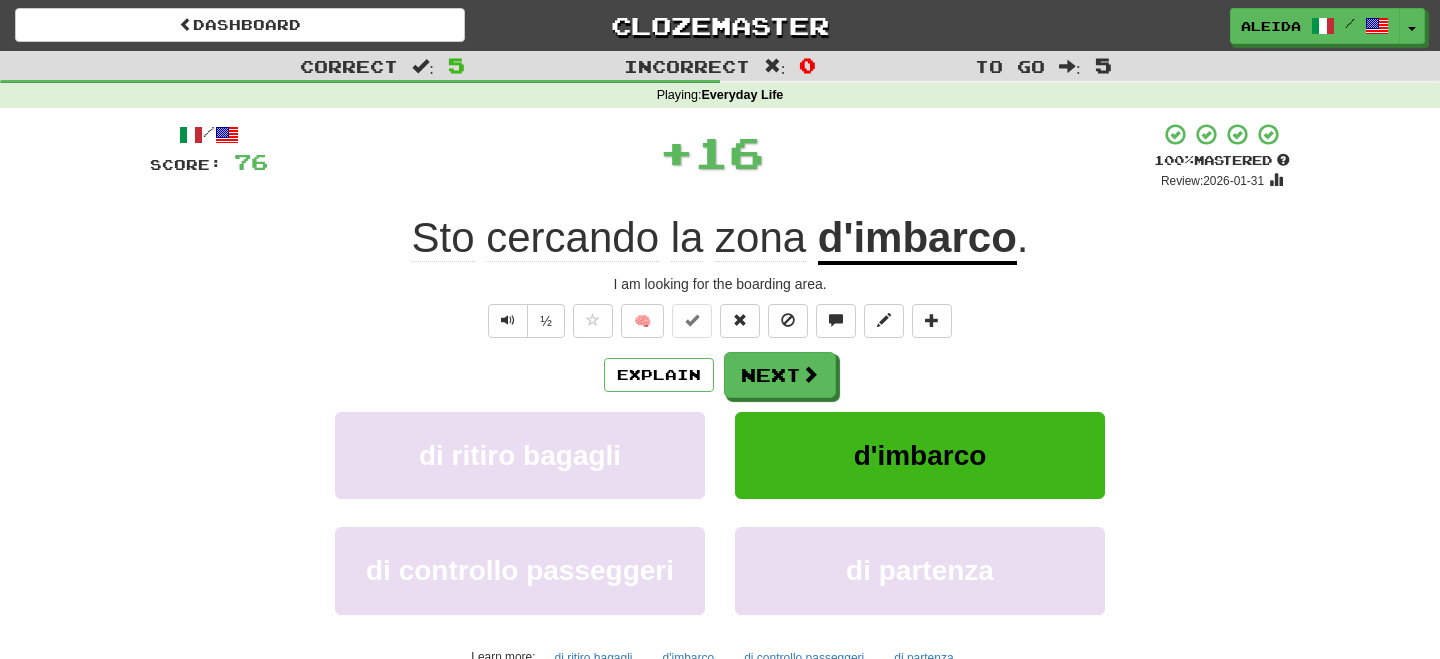 click on "Next" at bounding box center (780, 375) 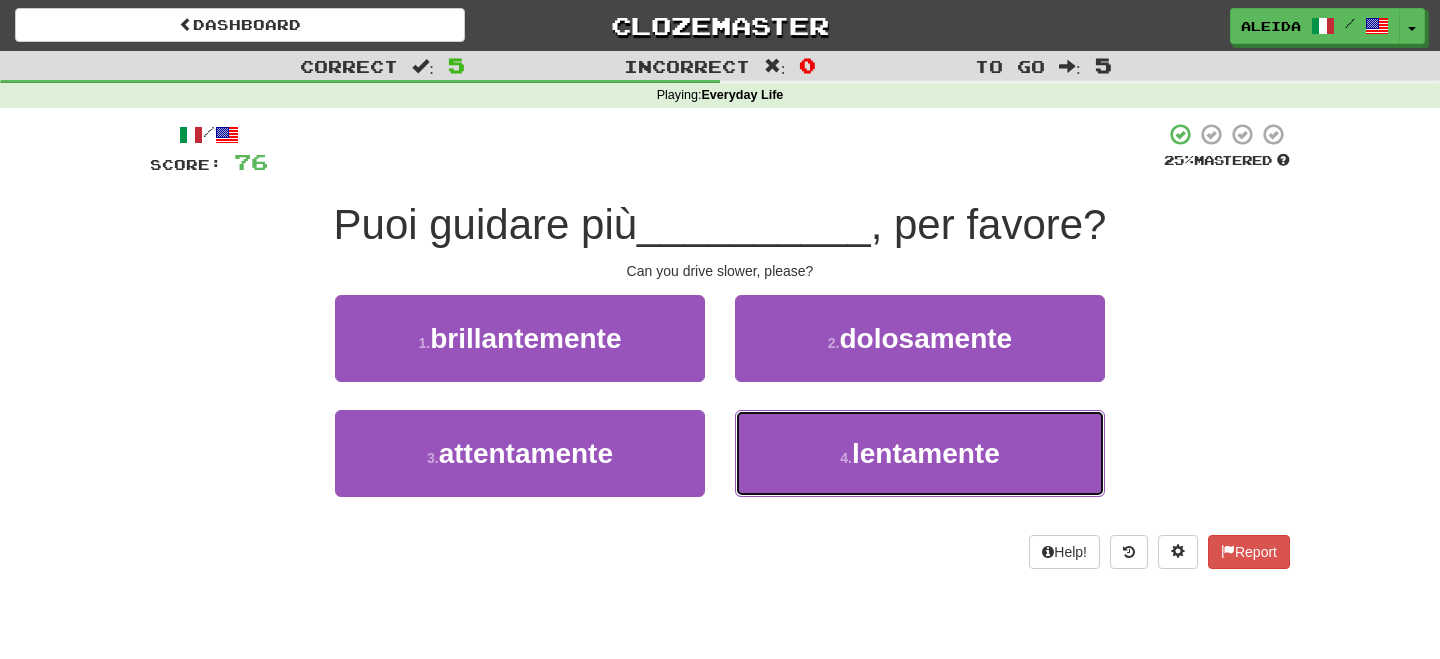 drag, startPoint x: 870, startPoint y: 476, endPoint x: 788, endPoint y: 408, distance: 106.52699 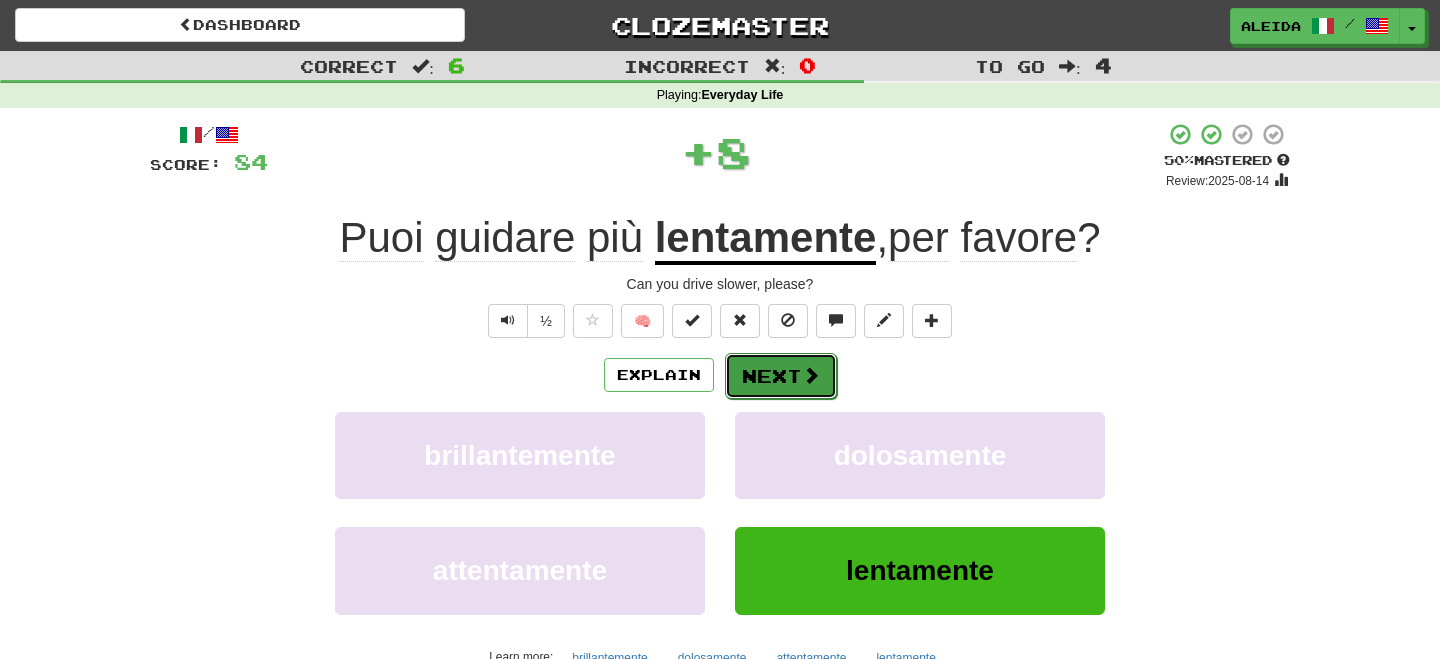 click on "Next" at bounding box center (781, 376) 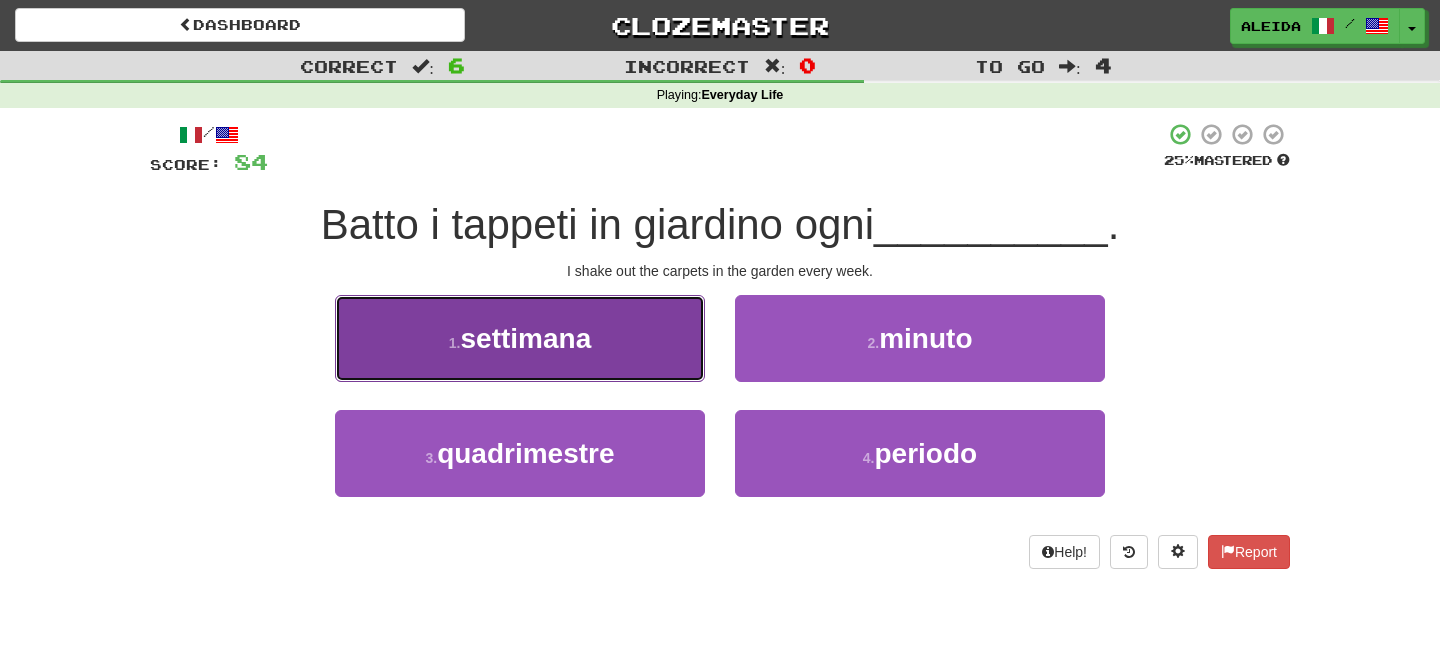 drag, startPoint x: 595, startPoint y: 356, endPoint x: 629, endPoint y: 365, distance: 35.17101 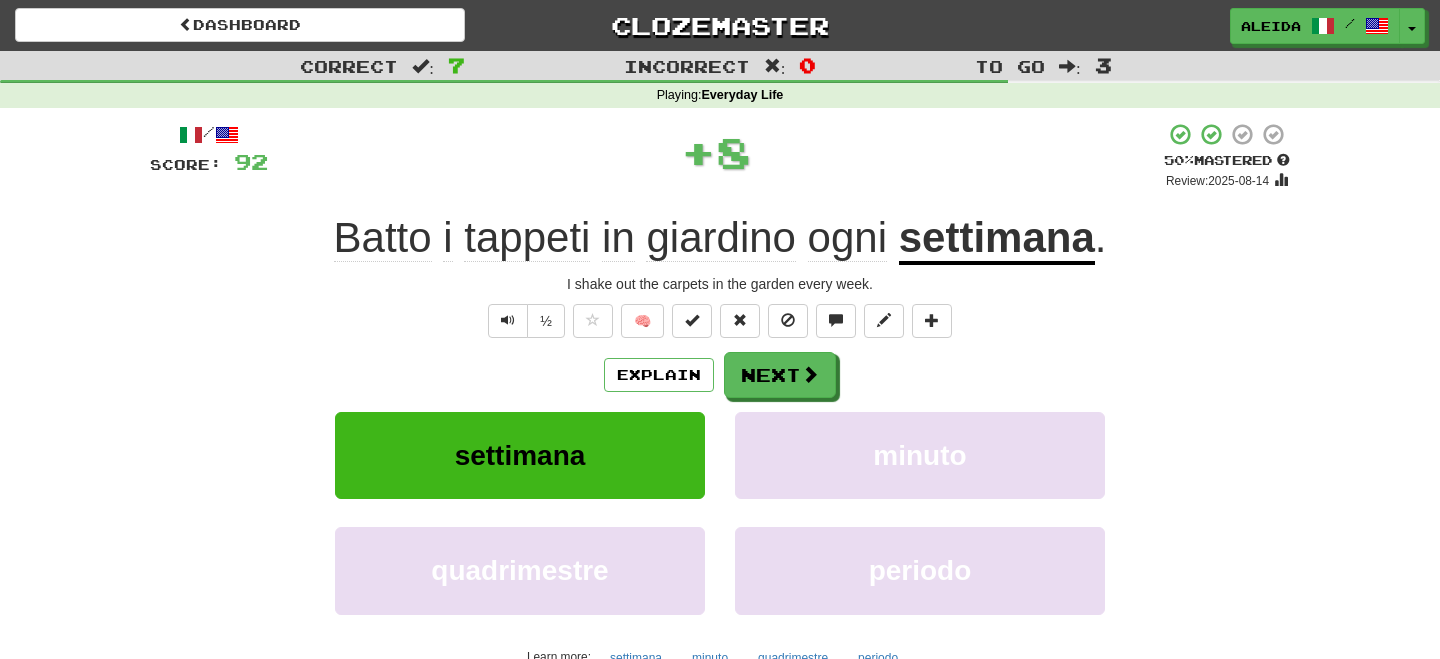 click on "Explain Next" at bounding box center (720, 375) 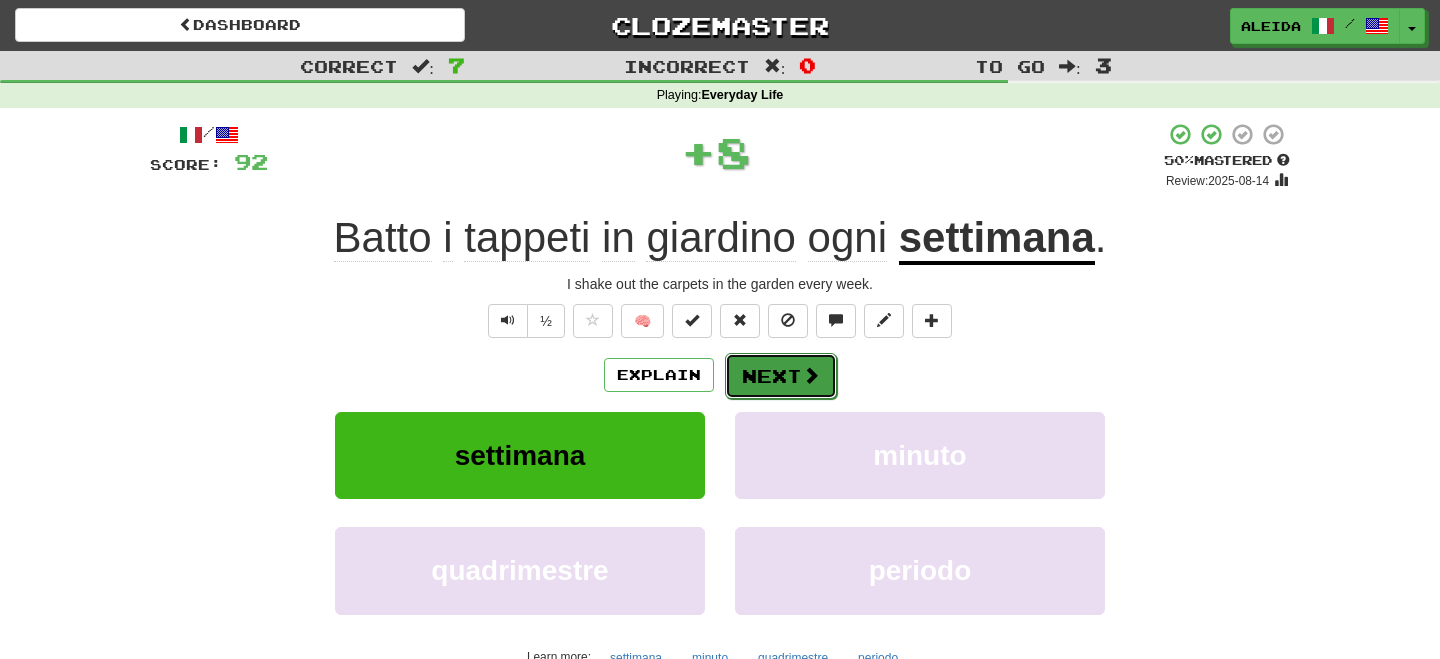 click on "Next" at bounding box center (781, 376) 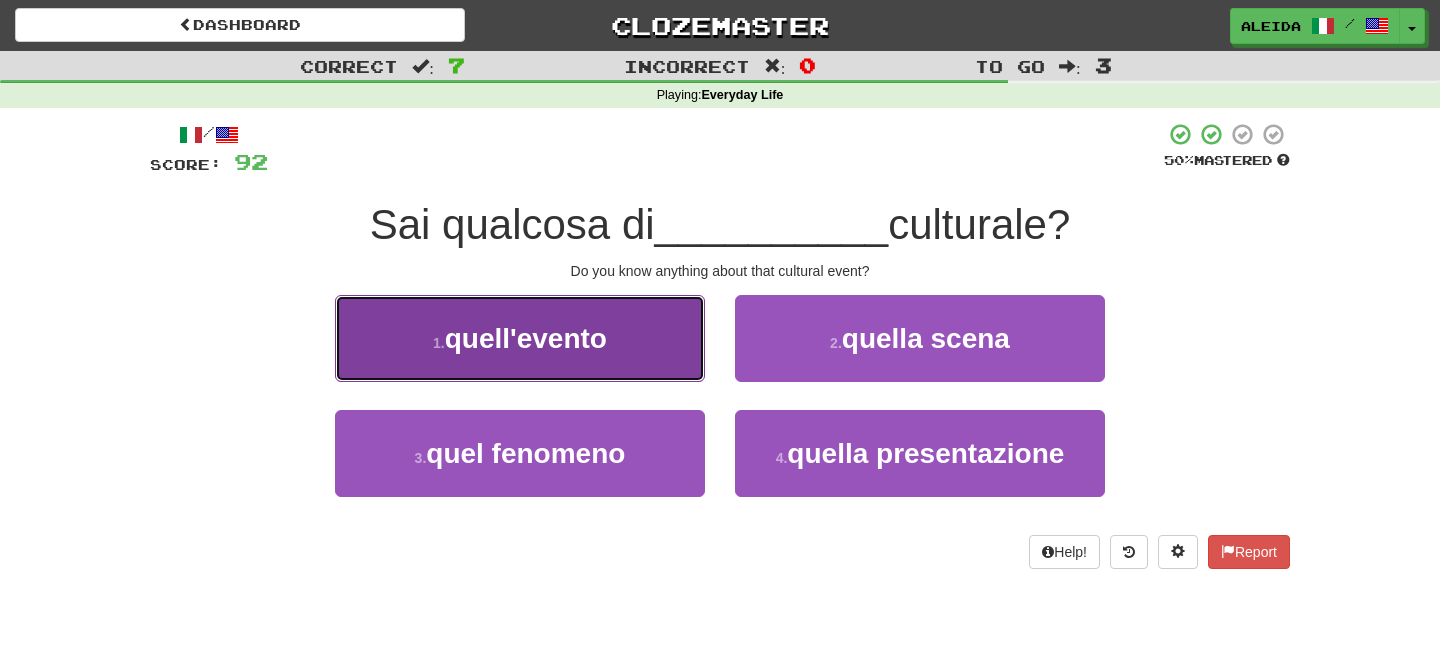 drag, startPoint x: 596, startPoint y: 351, endPoint x: 608, endPoint y: 355, distance: 12.649111 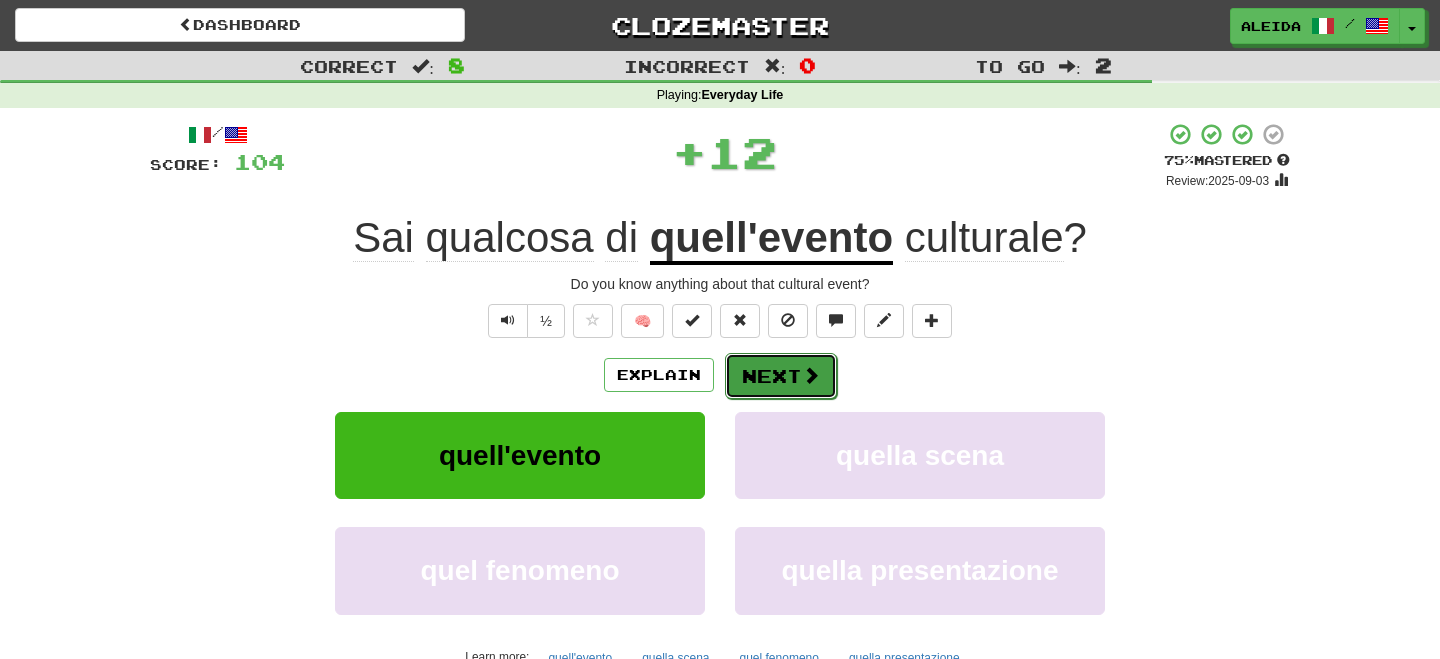 click on "Next" at bounding box center (781, 376) 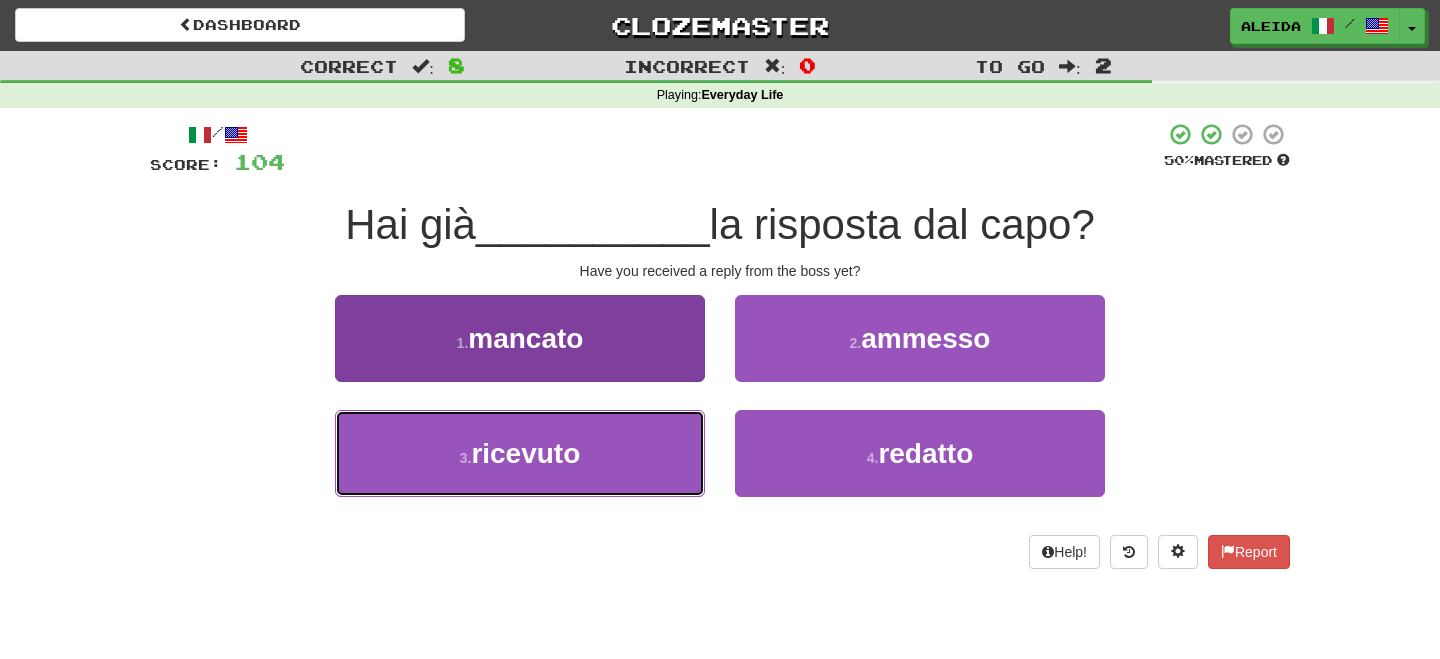 drag, startPoint x: 560, startPoint y: 461, endPoint x: 687, endPoint y: 413, distance: 135.76819 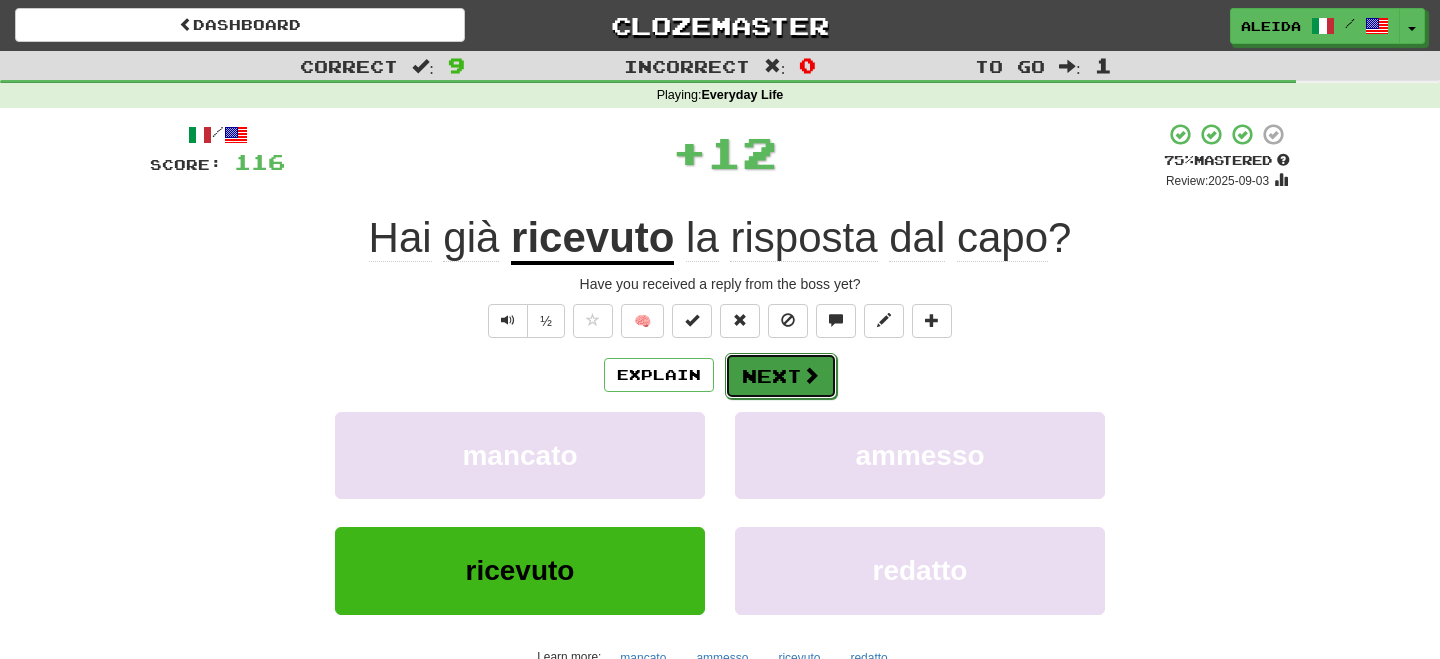 click on "Next" at bounding box center (781, 376) 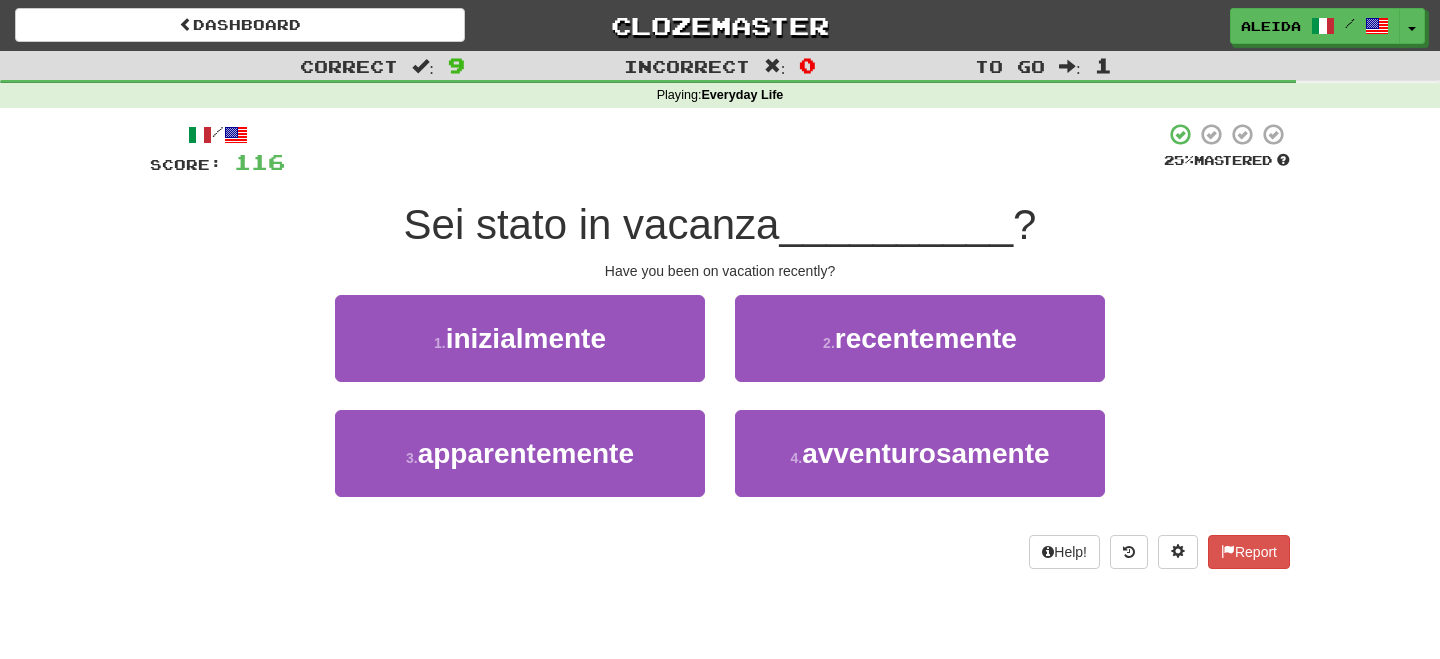 click on "2 .  recentemente" at bounding box center (920, 352) 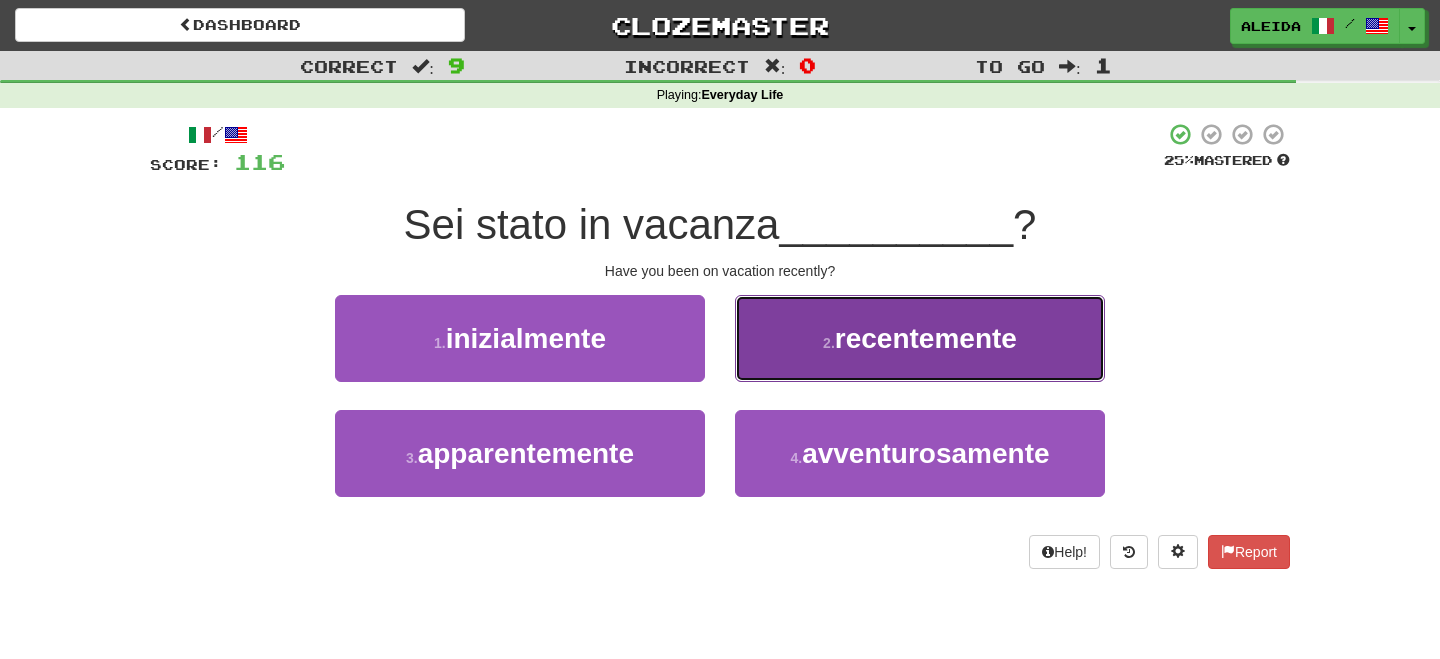 click on "2 .  recentemente" at bounding box center [920, 338] 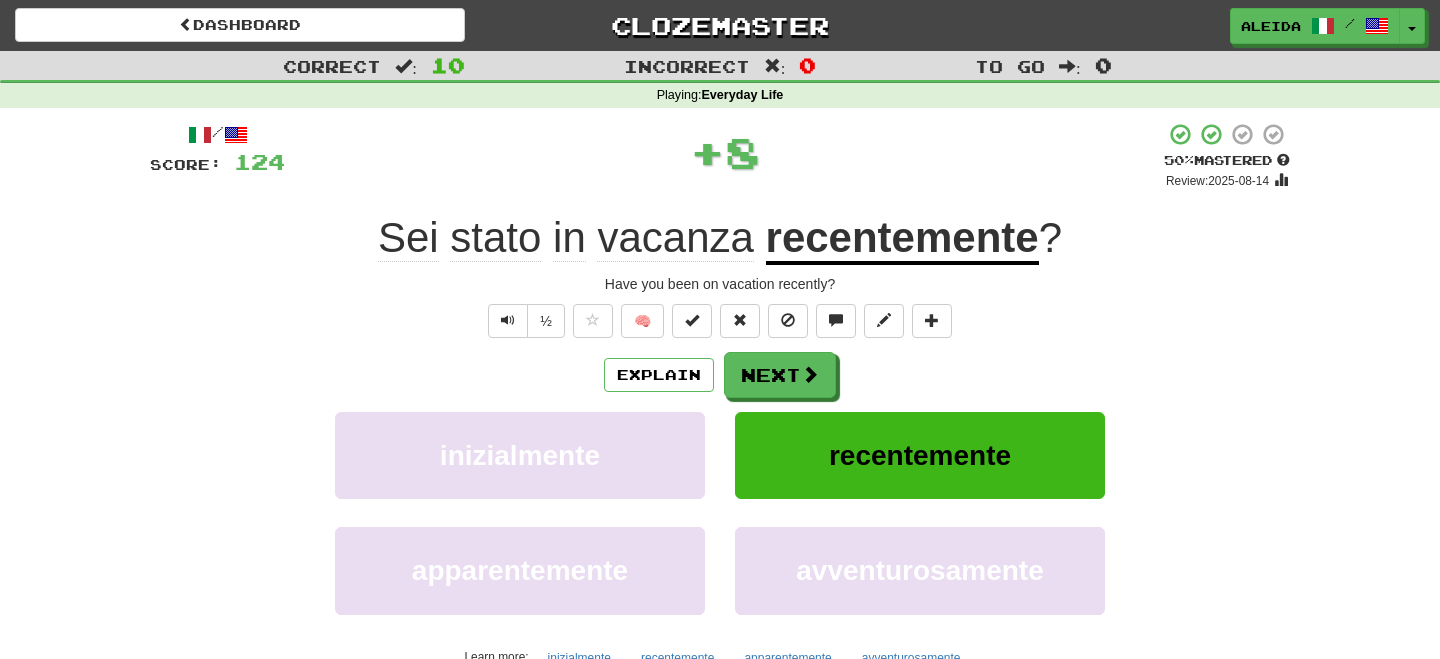 drag, startPoint x: 745, startPoint y: 343, endPoint x: 754, endPoint y: 350, distance: 11.401754 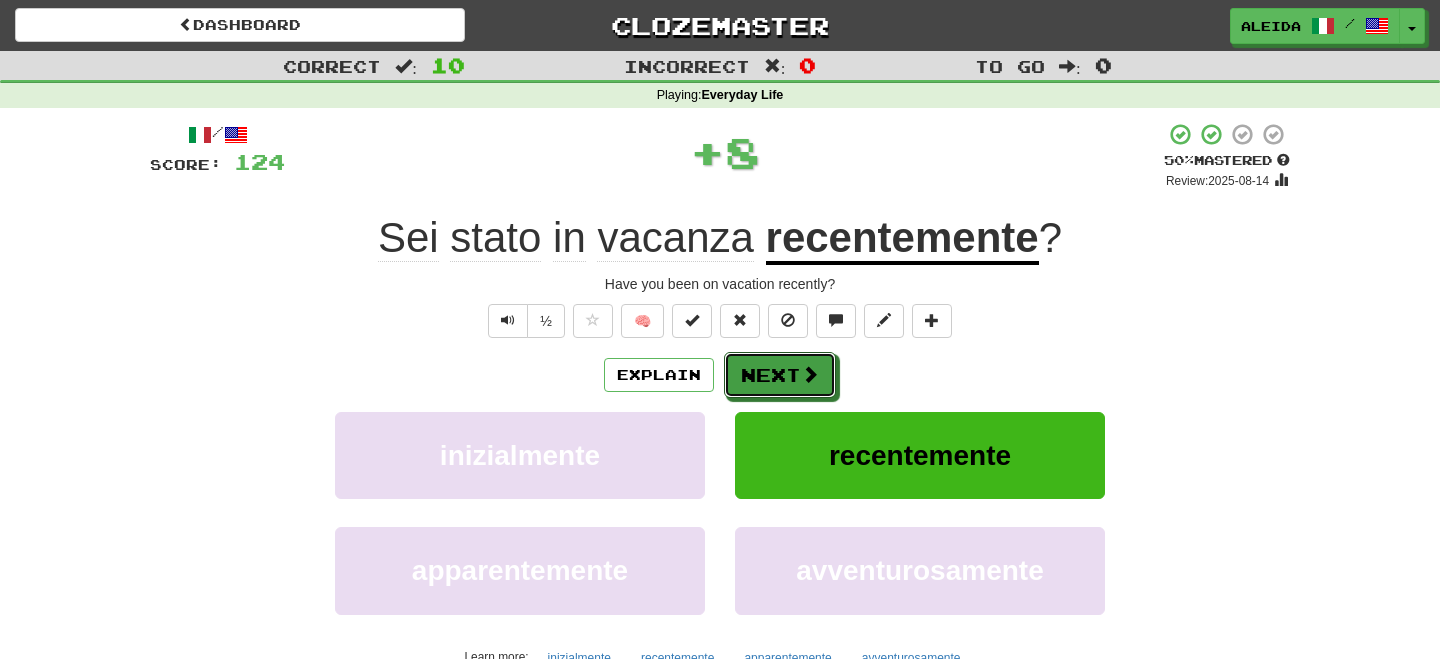 click on "Next" at bounding box center (780, 375) 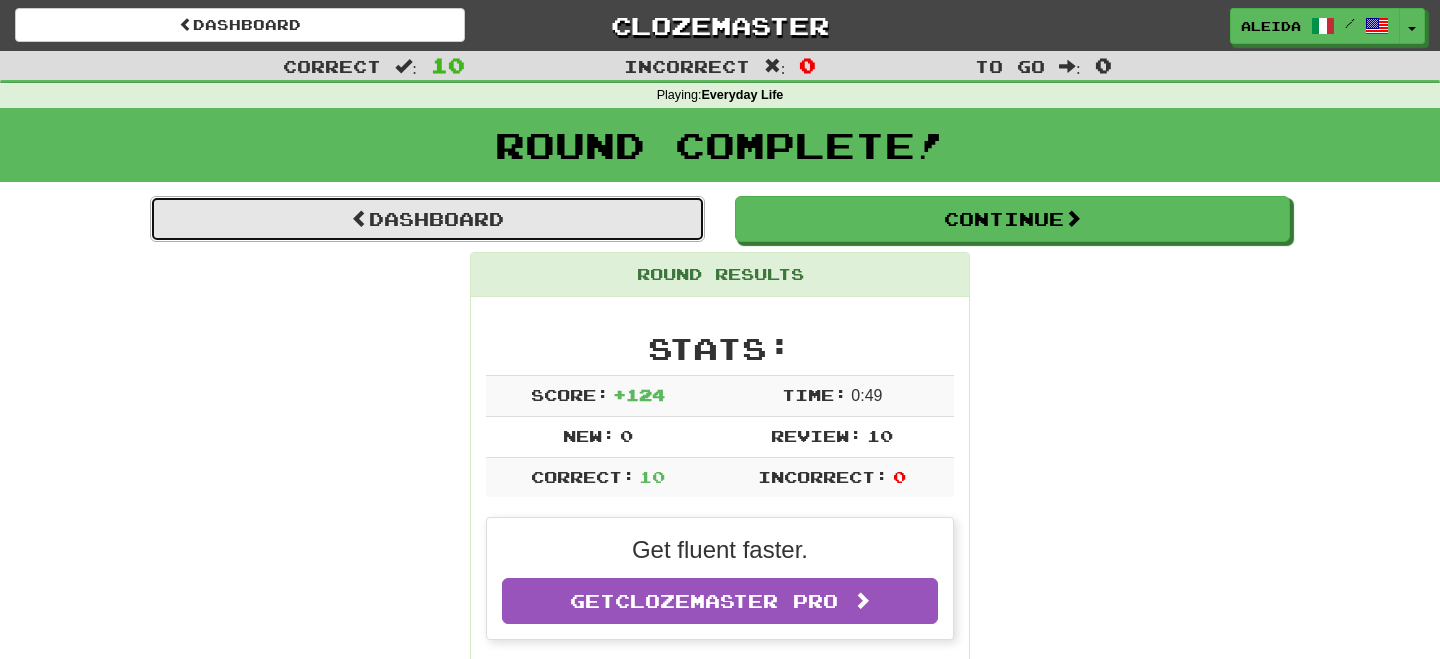 click on "Dashboard" at bounding box center (427, 219) 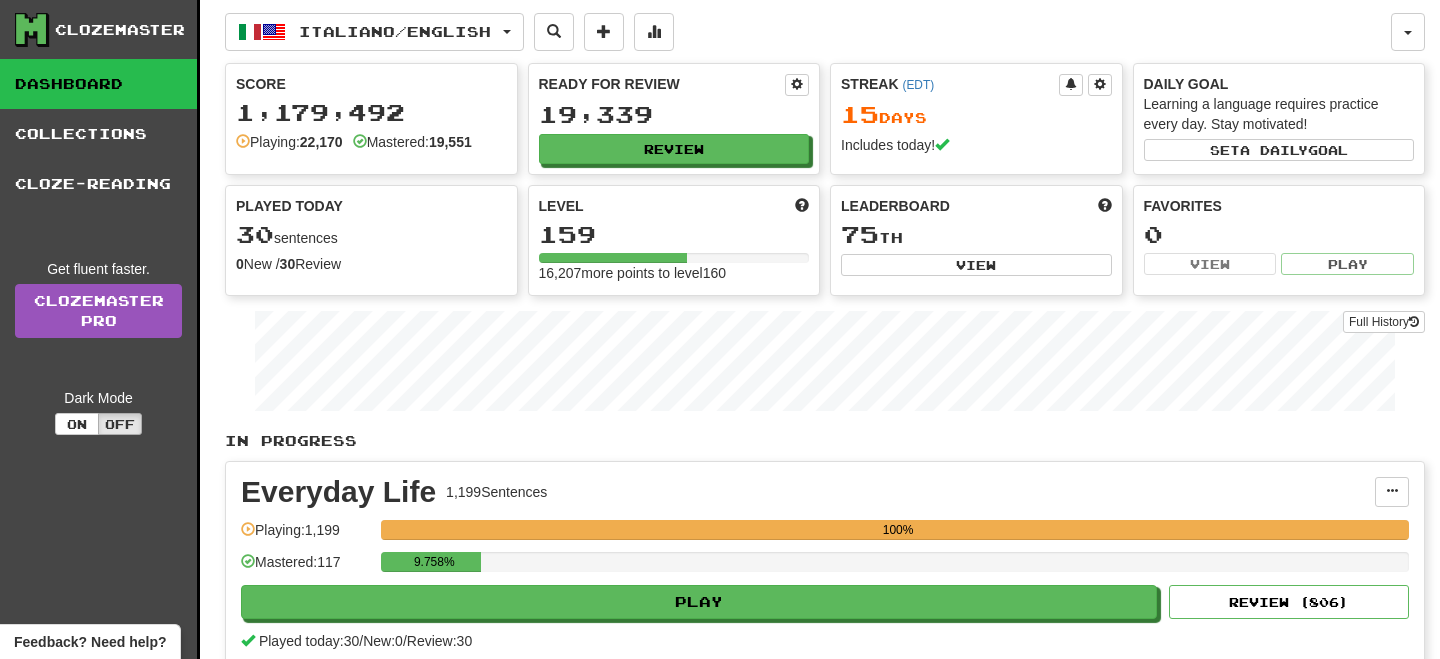 scroll, scrollTop: 0, scrollLeft: 0, axis: both 